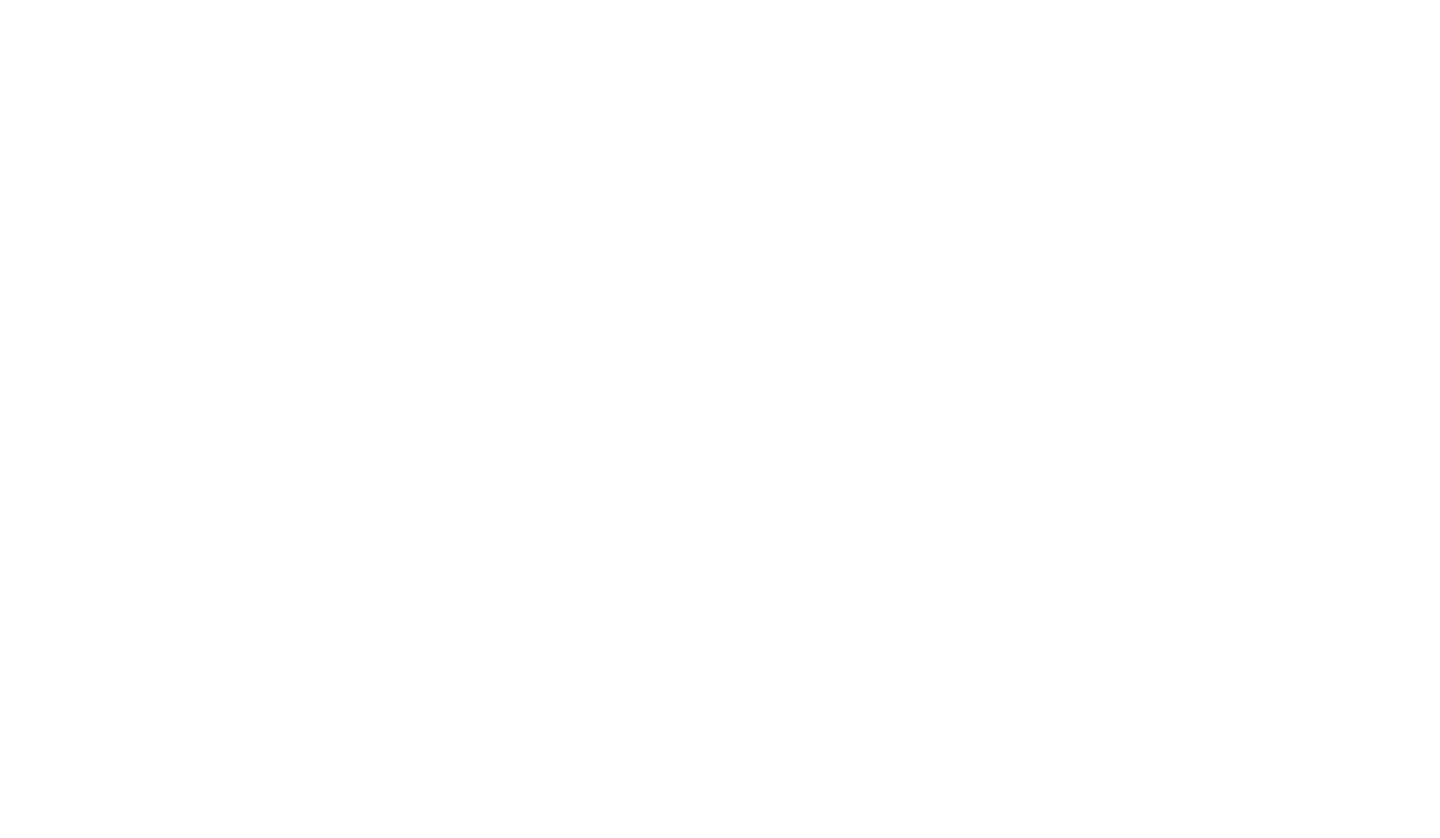 scroll, scrollTop: 0, scrollLeft: 0, axis: both 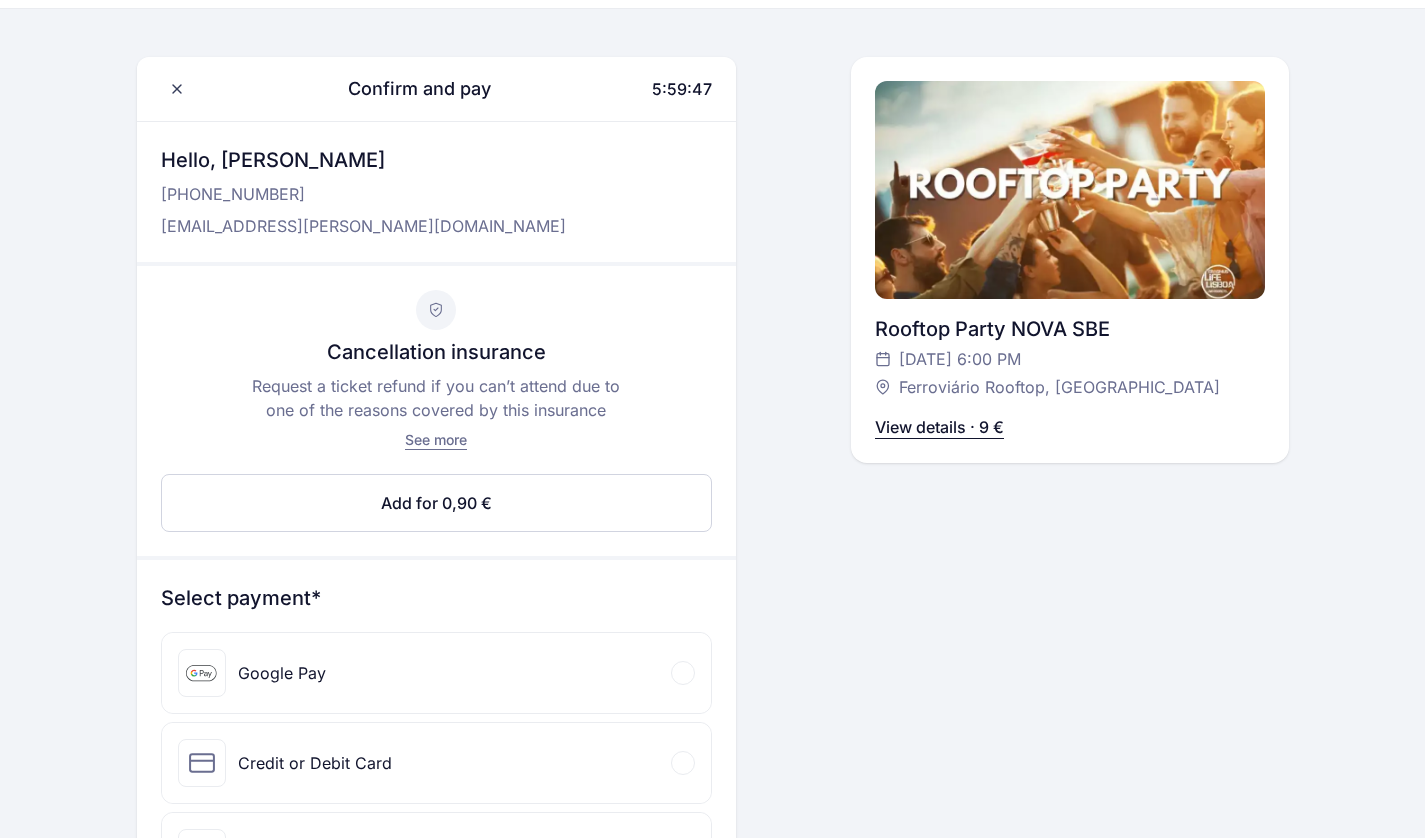 click on "See more" at bounding box center (436, 439) 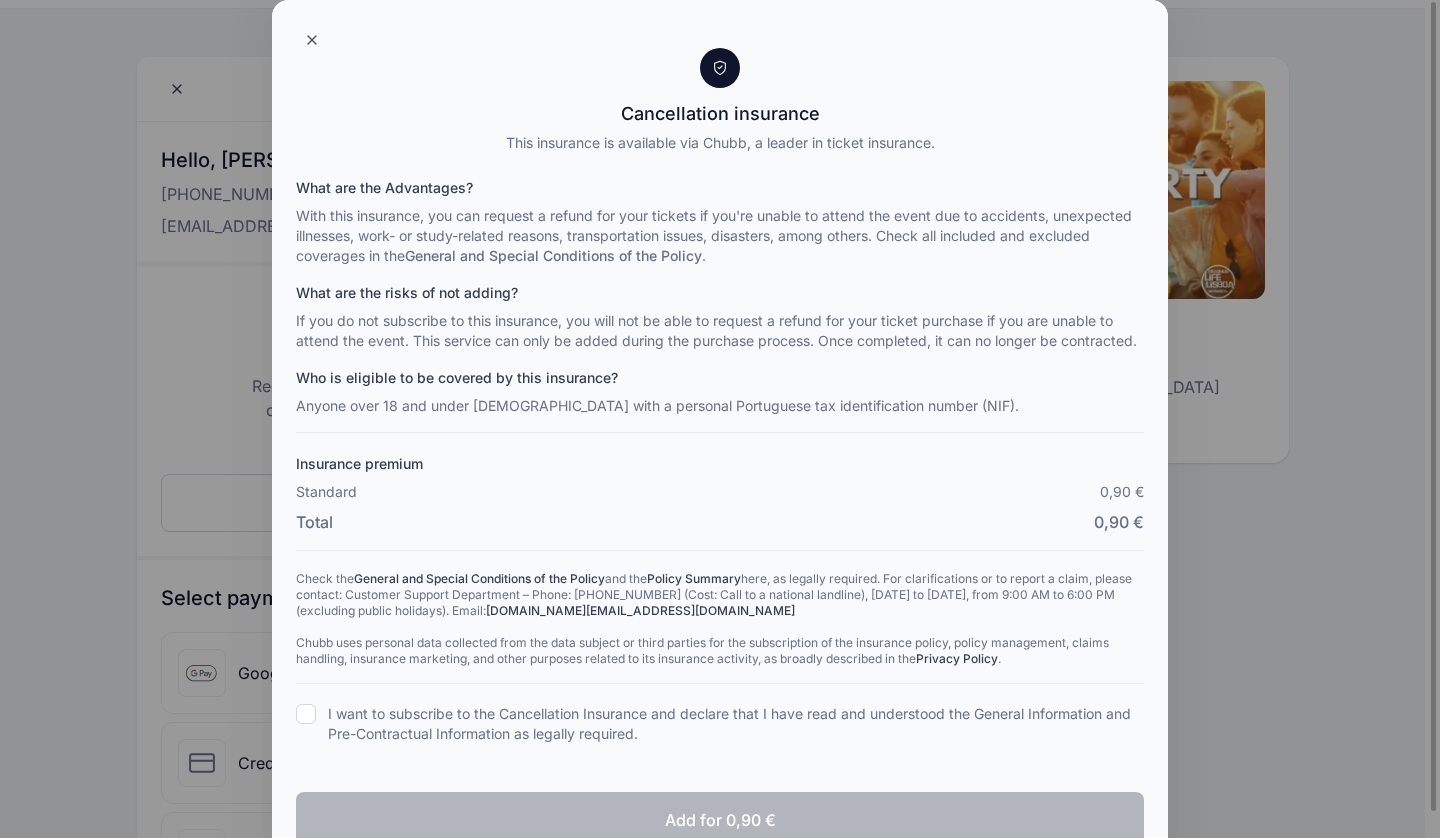 click at bounding box center [720, 24] 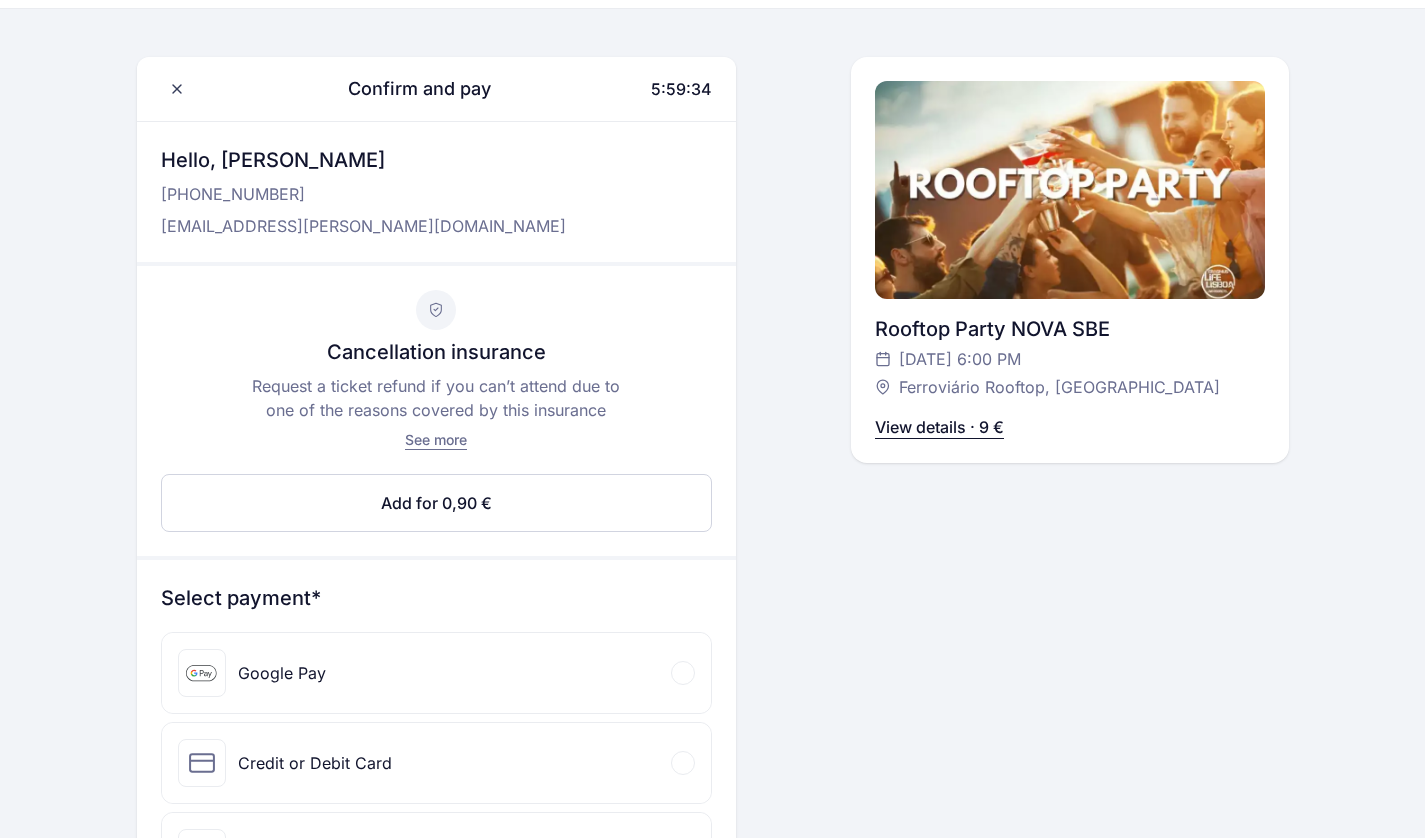 click on "Add for 0,90 € Edit" at bounding box center (436, 503) 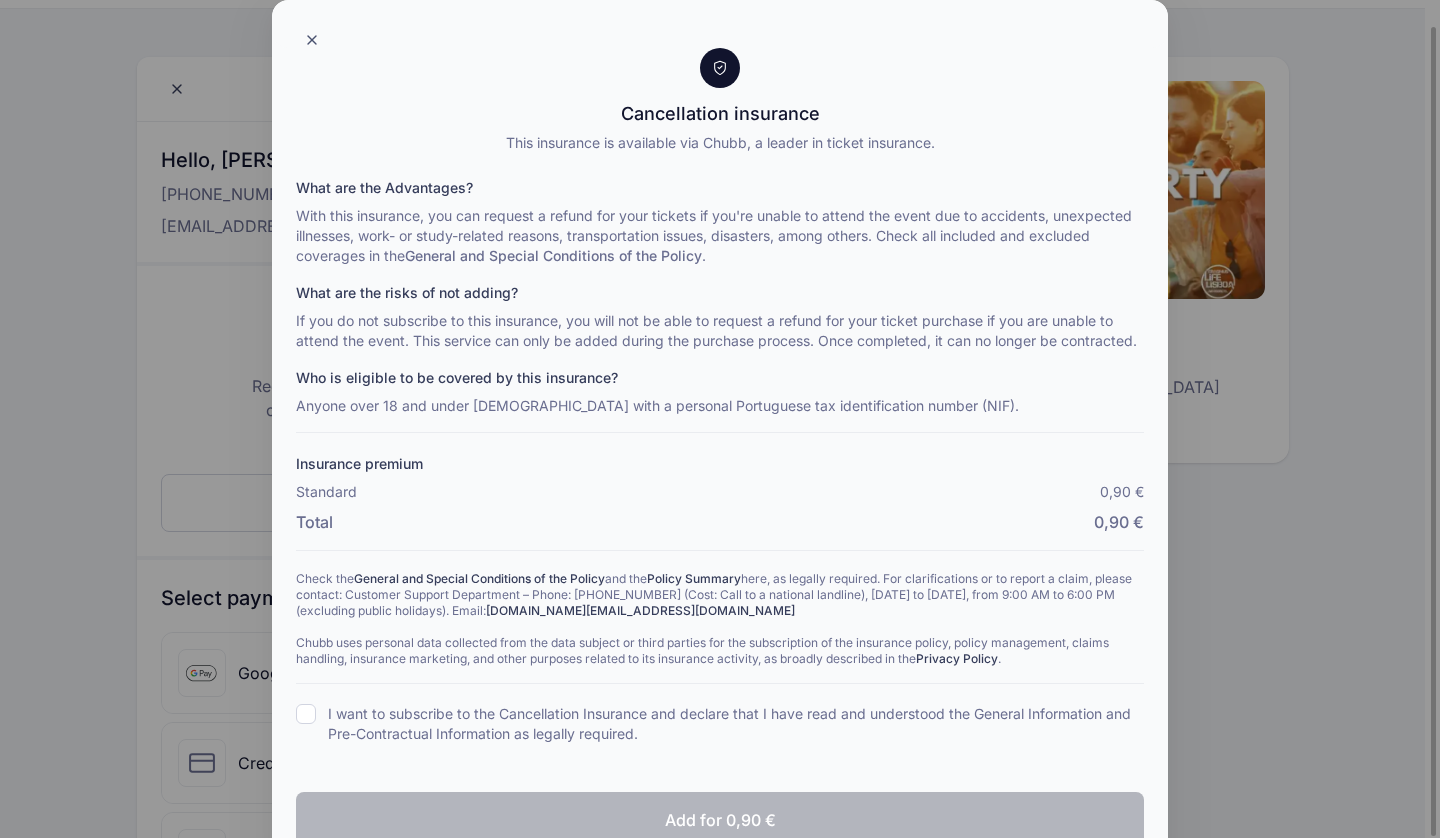 scroll, scrollTop: 34, scrollLeft: 0, axis: vertical 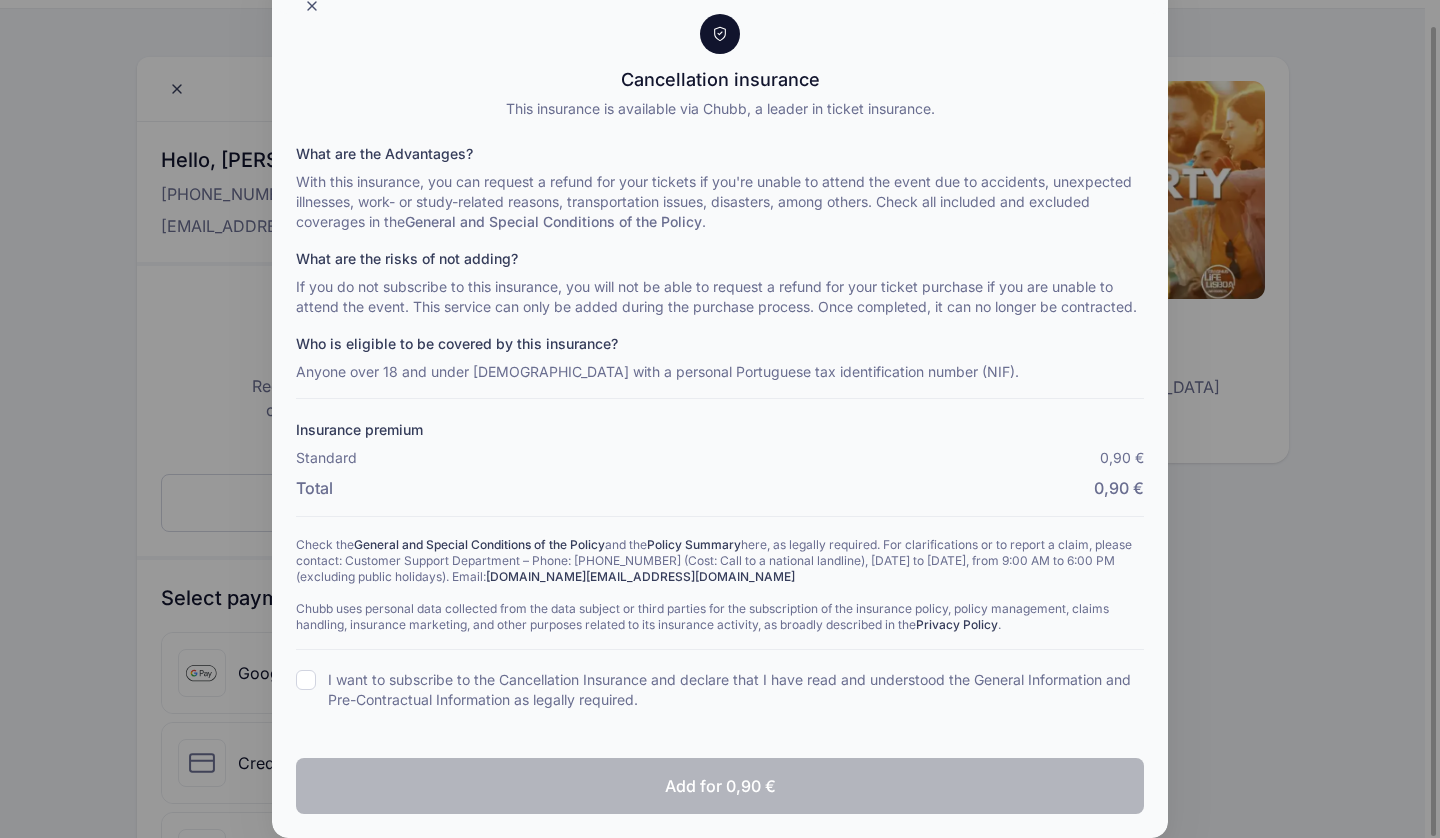 click on "I want to subscribe to the Cancellation Insurance and declare that I have read and understood the General Information and Pre-Contractual Information as legally required." at bounding box center [306, 680] 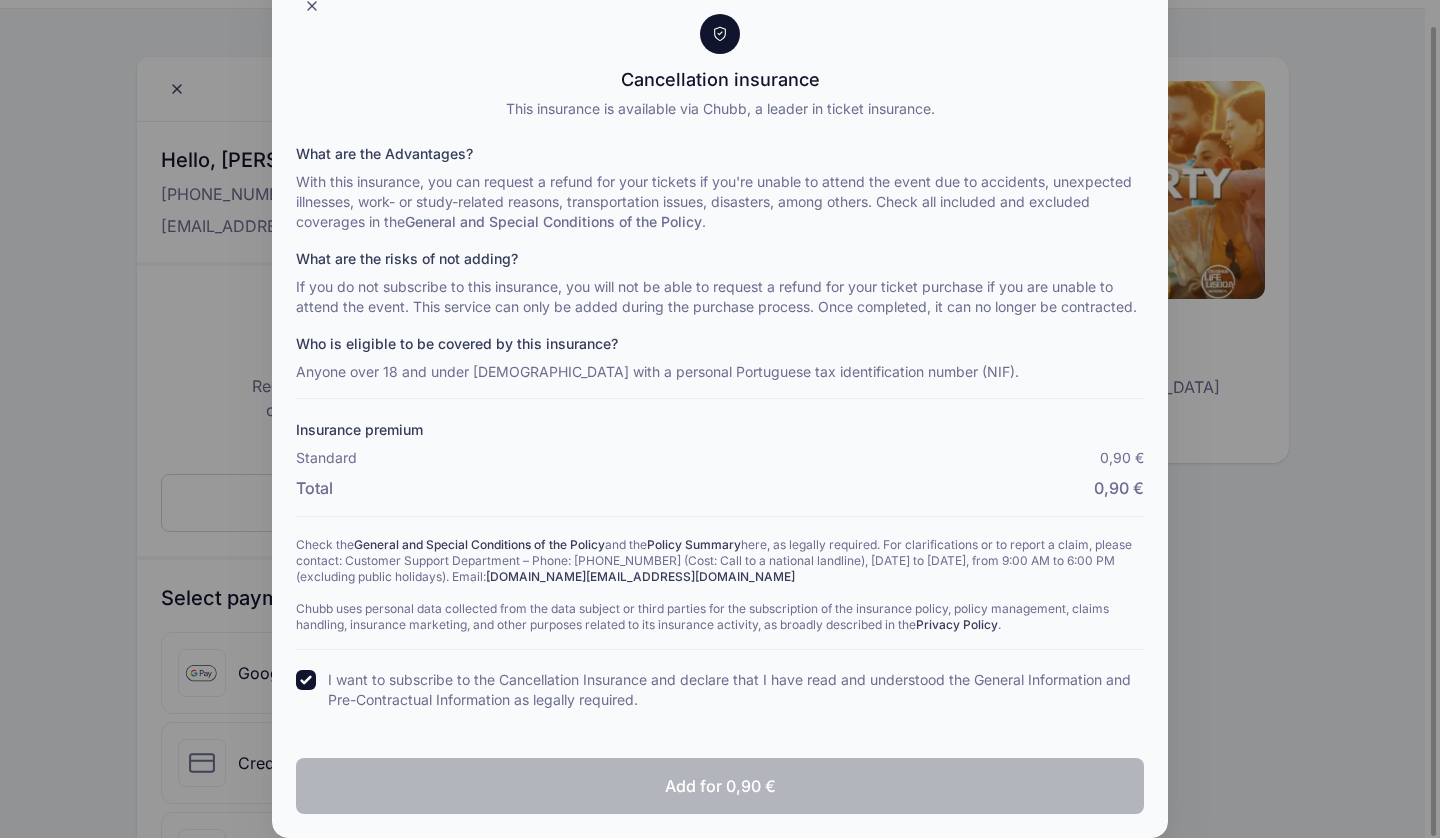 checkbox on "true" 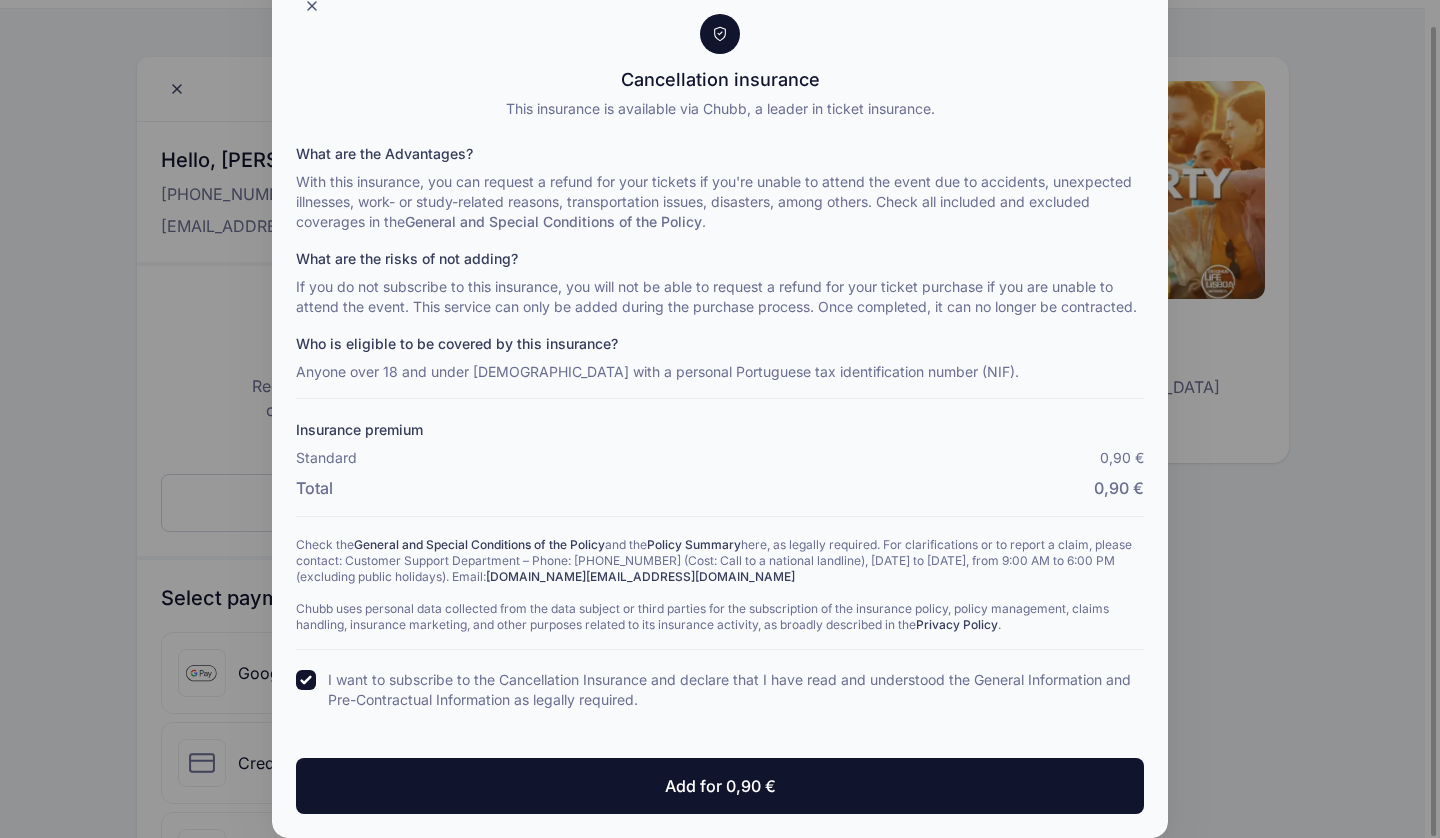 click on "Add for 0,90 €" at bounding box center [720, 786] 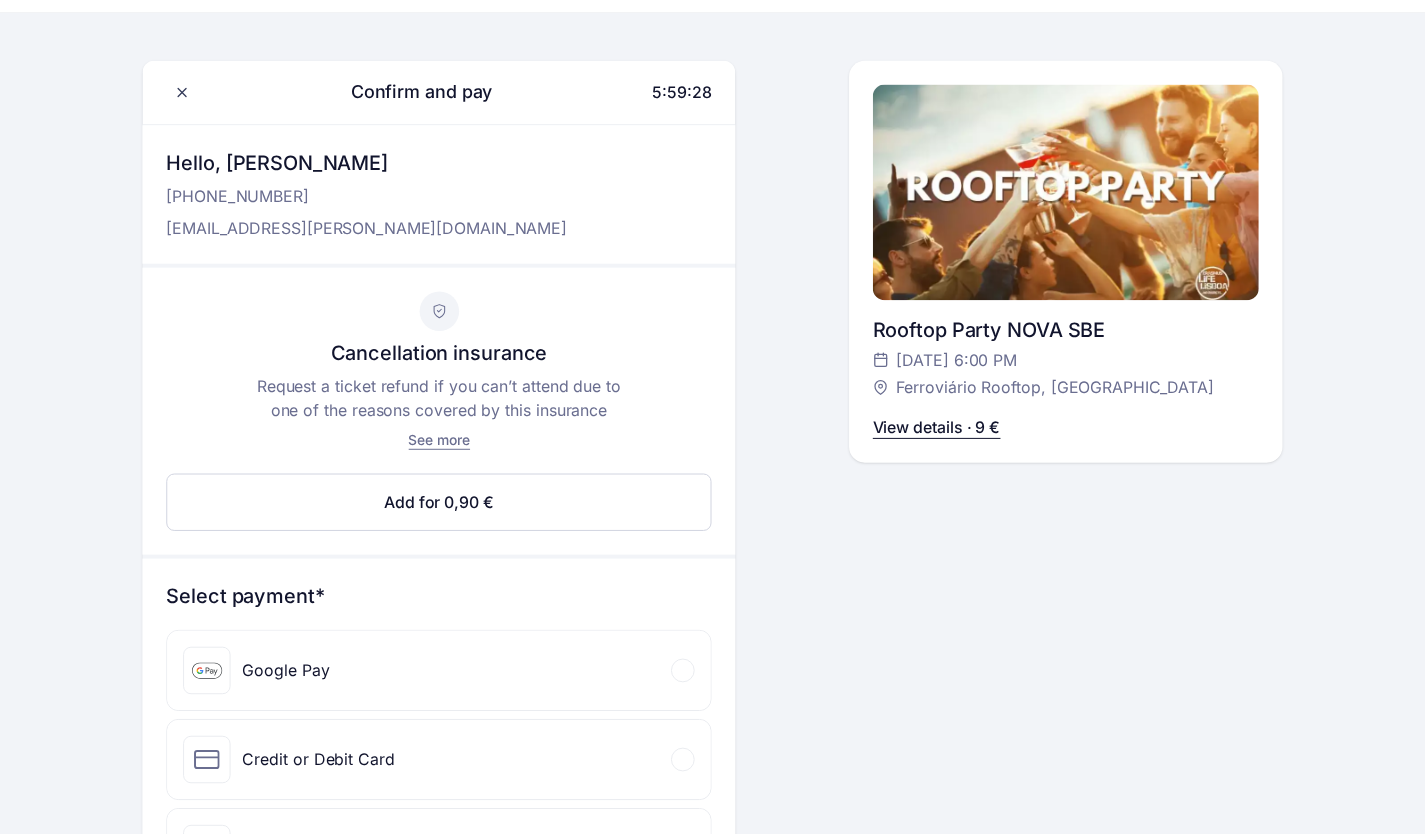 scroll, scrollTop: 0, scrollLeft: 0, axis: both 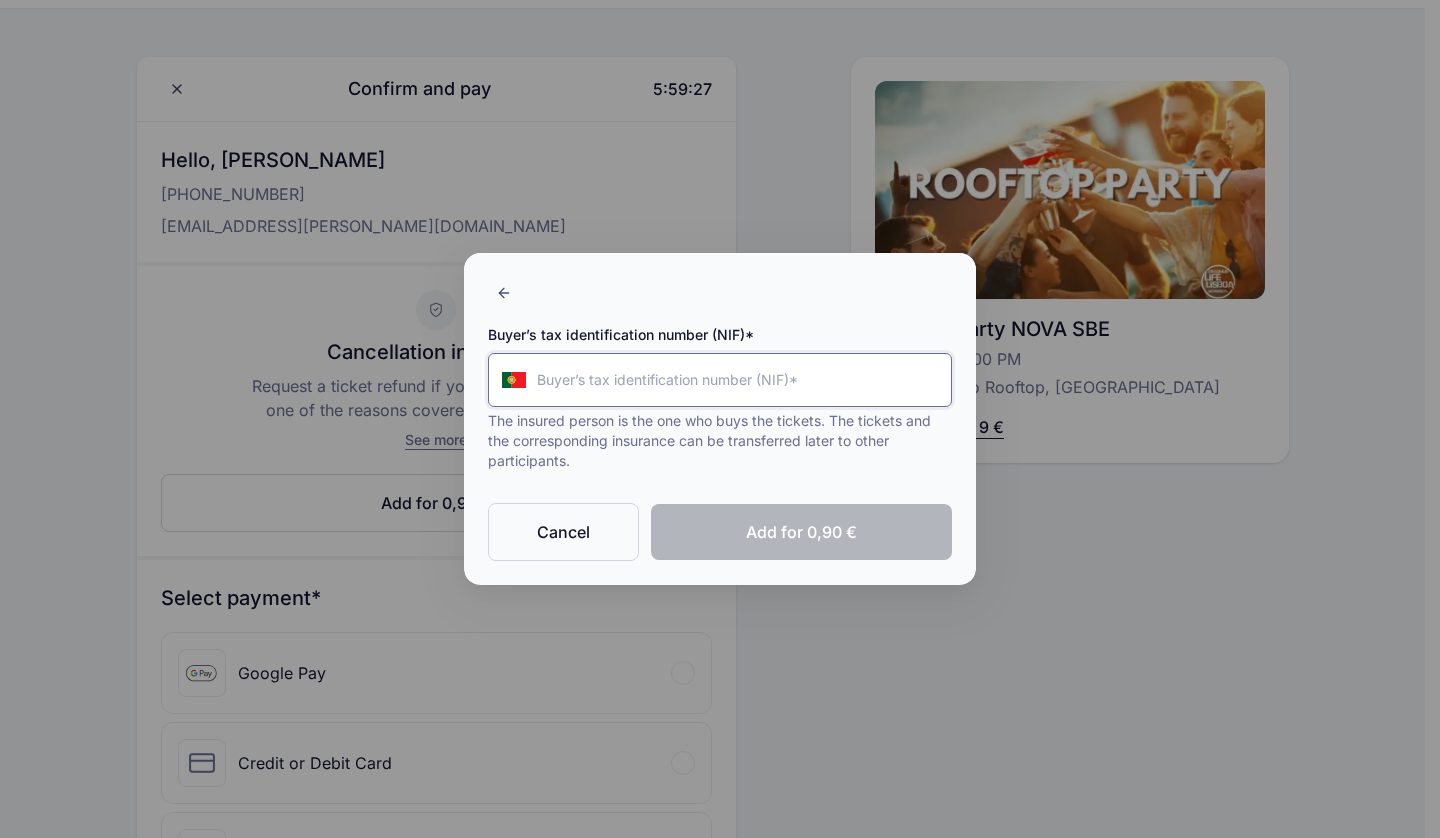 click on "Buyer’s tax identification number (NIF)*" at bounding box center [720, 380] 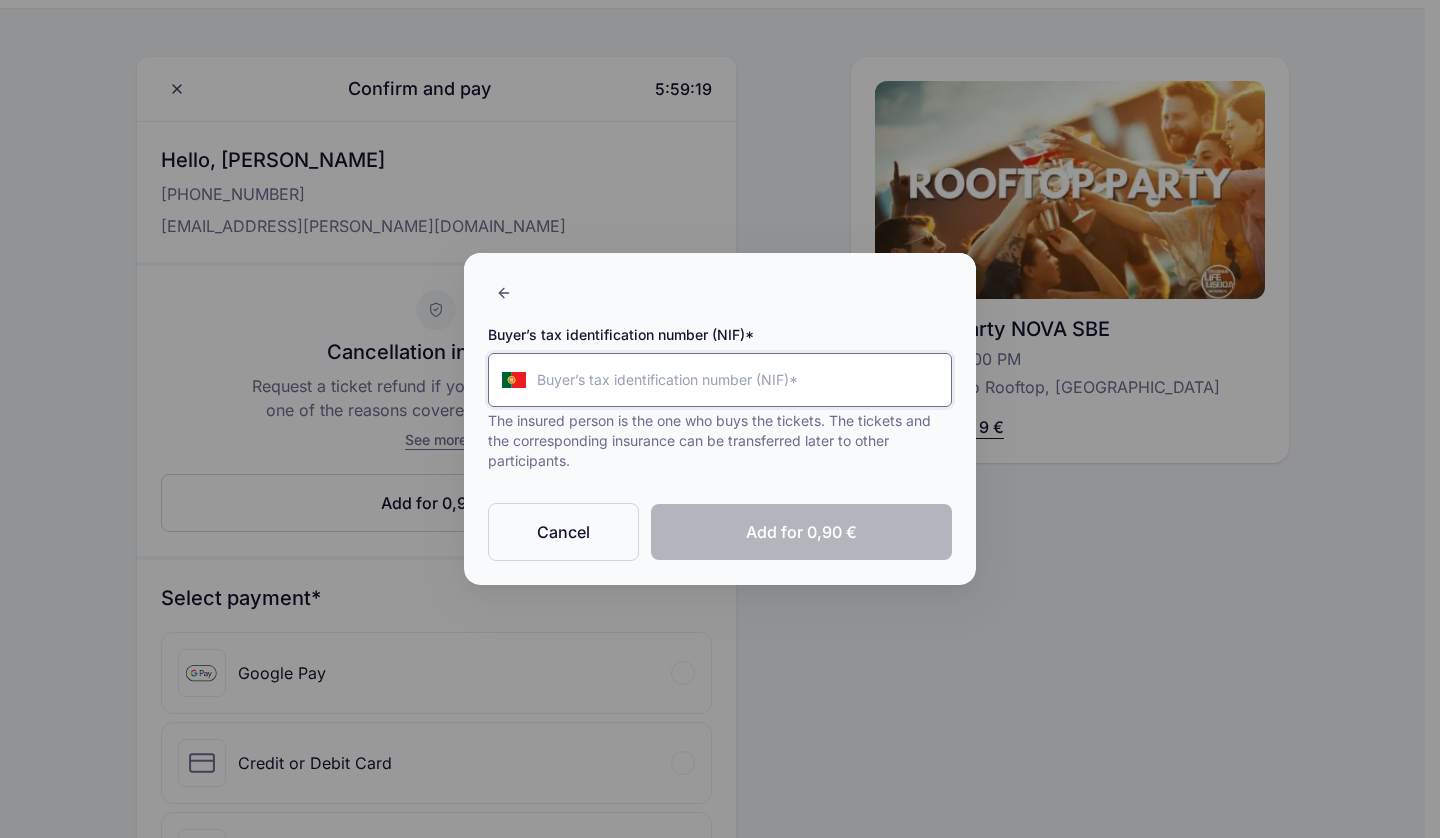 click on "Buyer’s tax identification number (NIF)*" at bounding box center [720, 380] 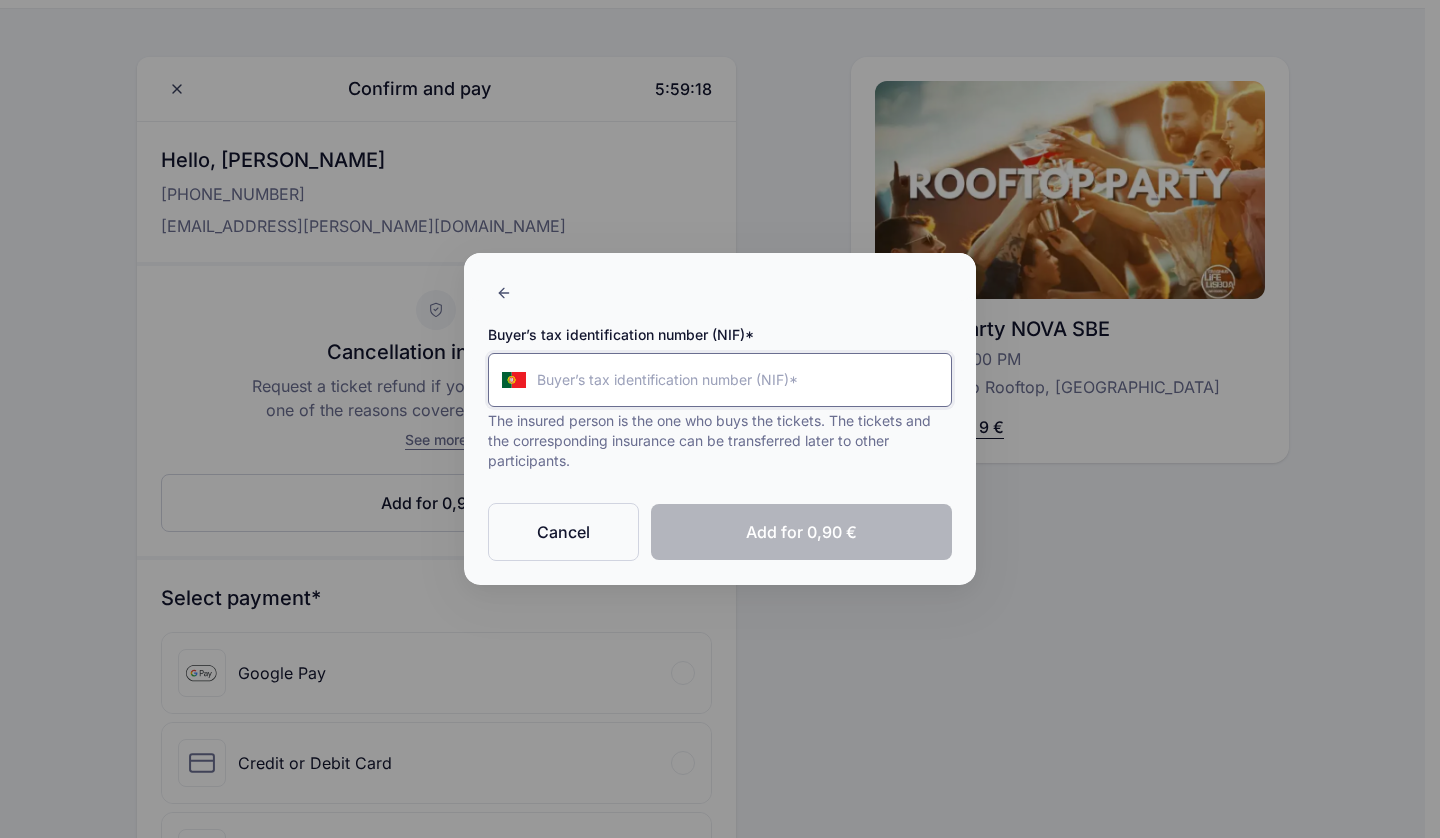 click on "Buyer’s tax identification number (NIF)*" at bounding box center (720, 380) 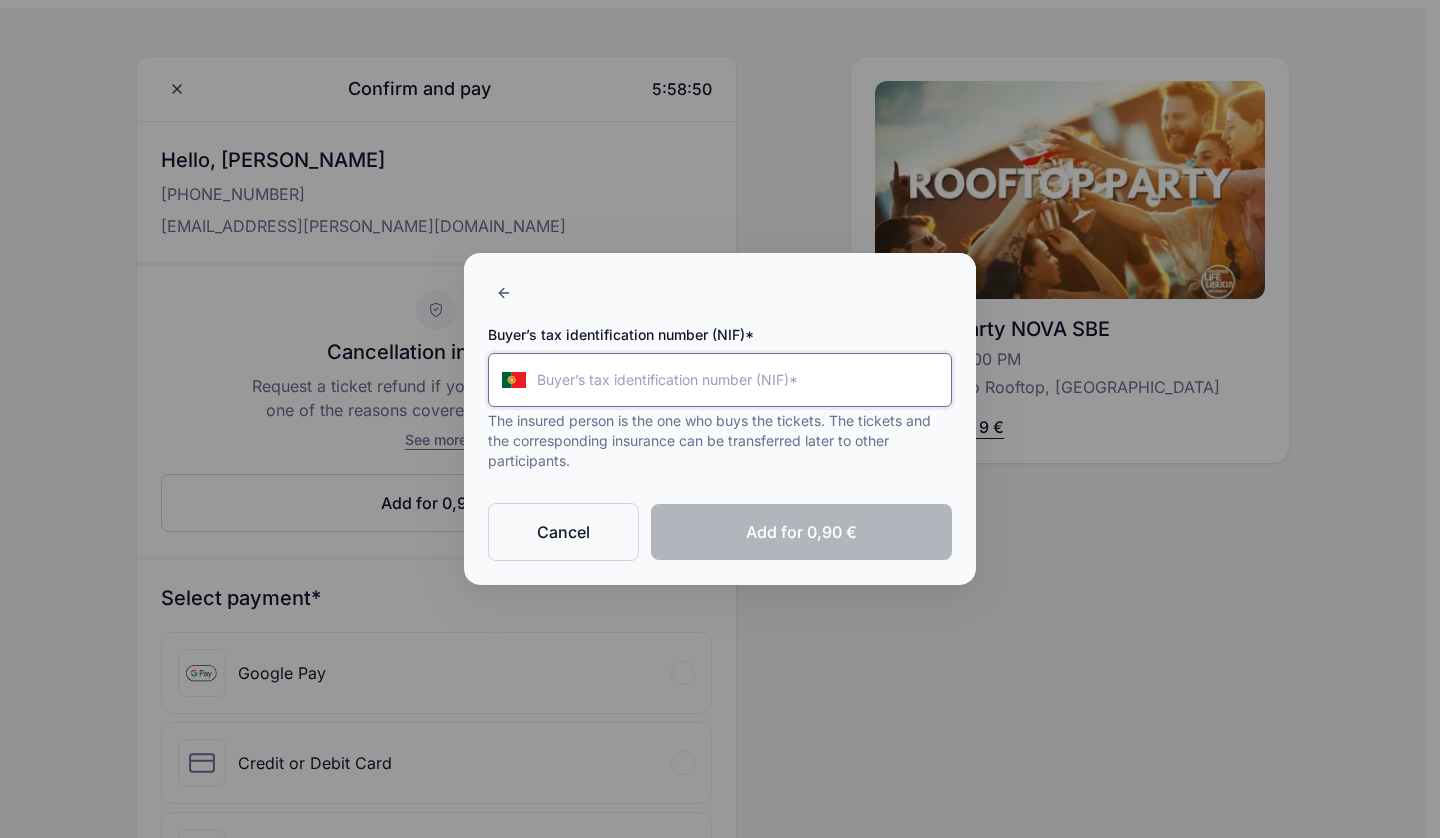 paste on "X12345678A" 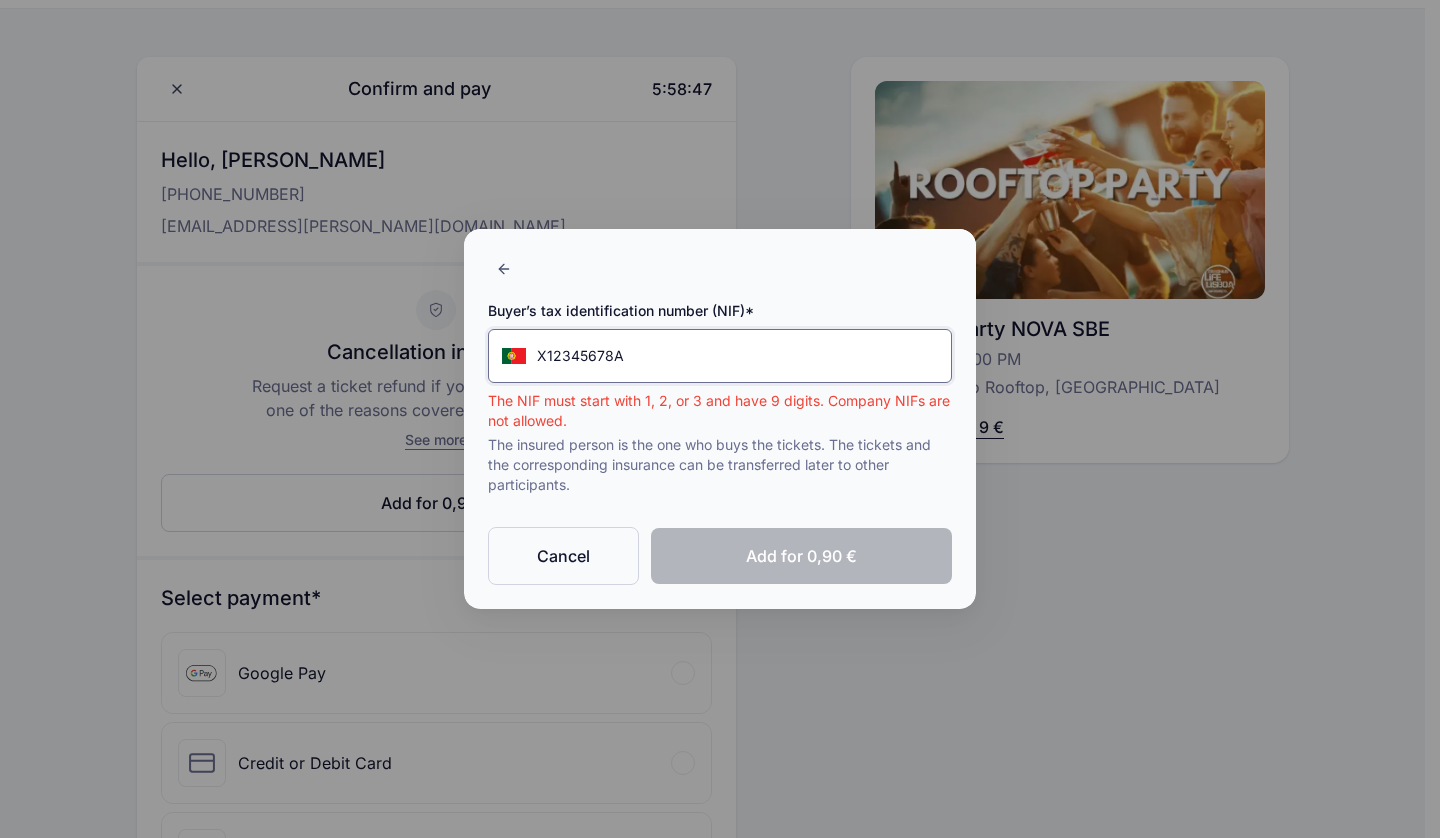 click on "X12345678A" at bounding box center (720, 356) 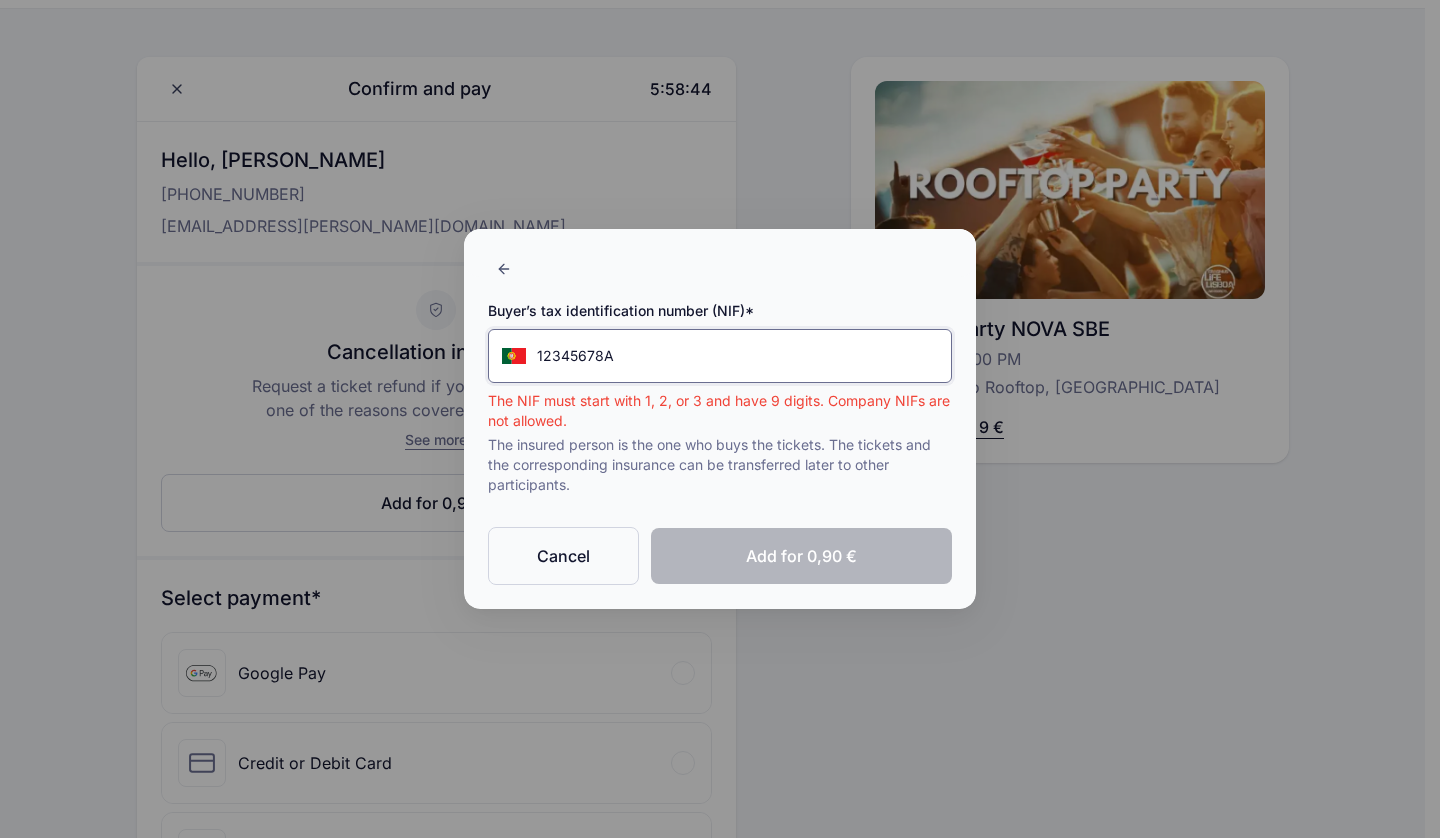 click on "12345678A" at bounding box center [720, 356] 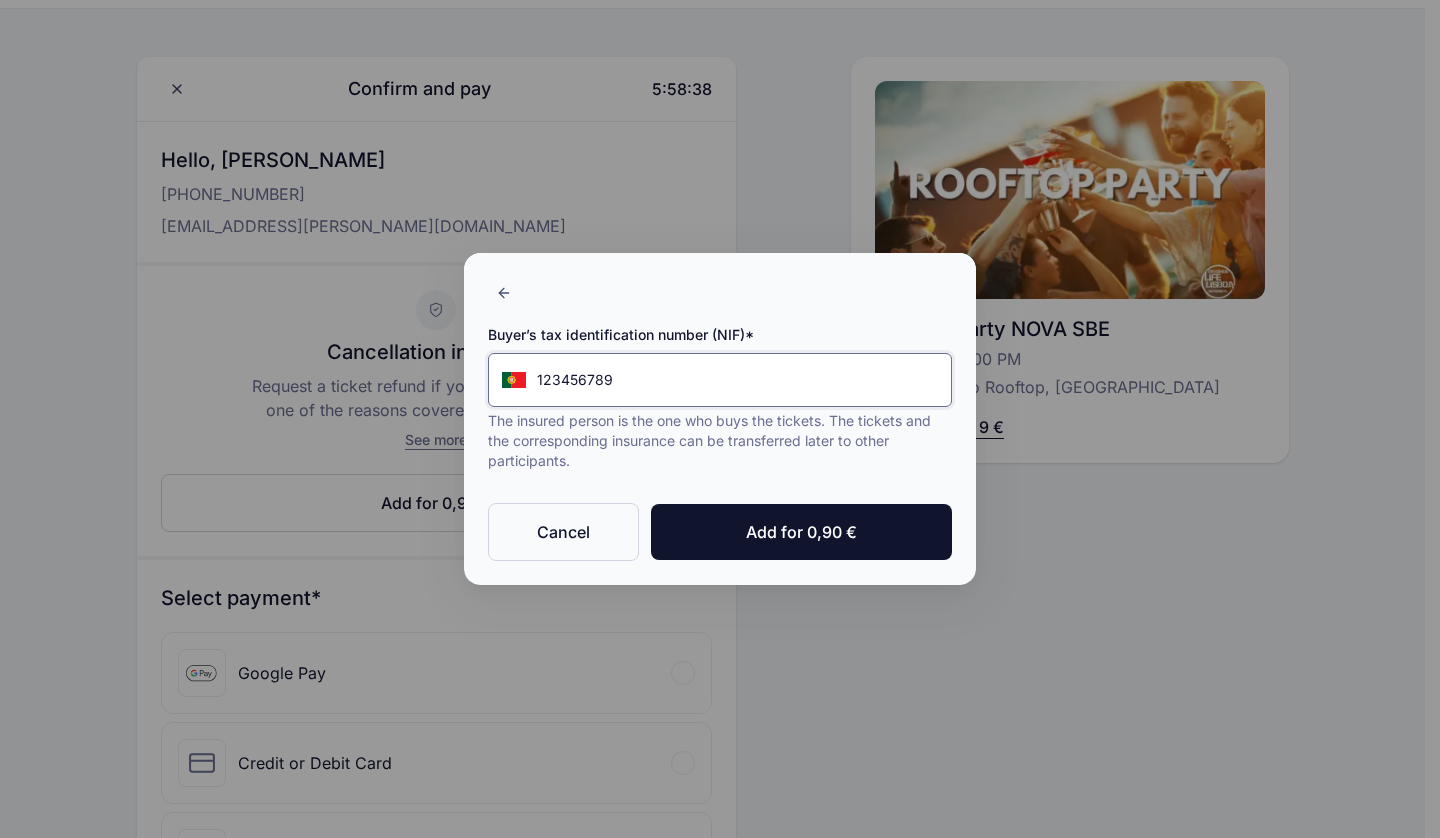 type on "123456789" 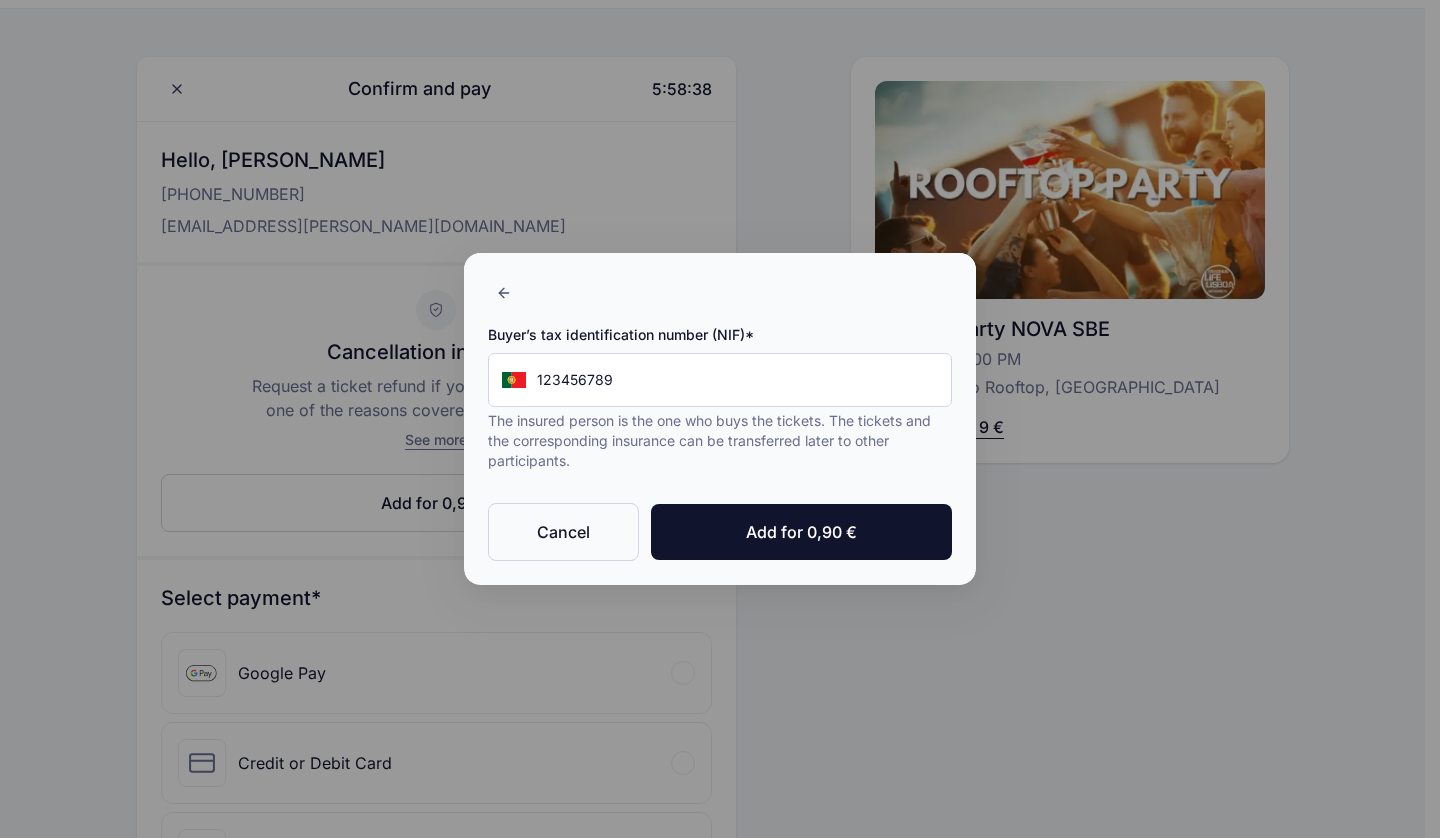 click on "Add for 0,90 €" 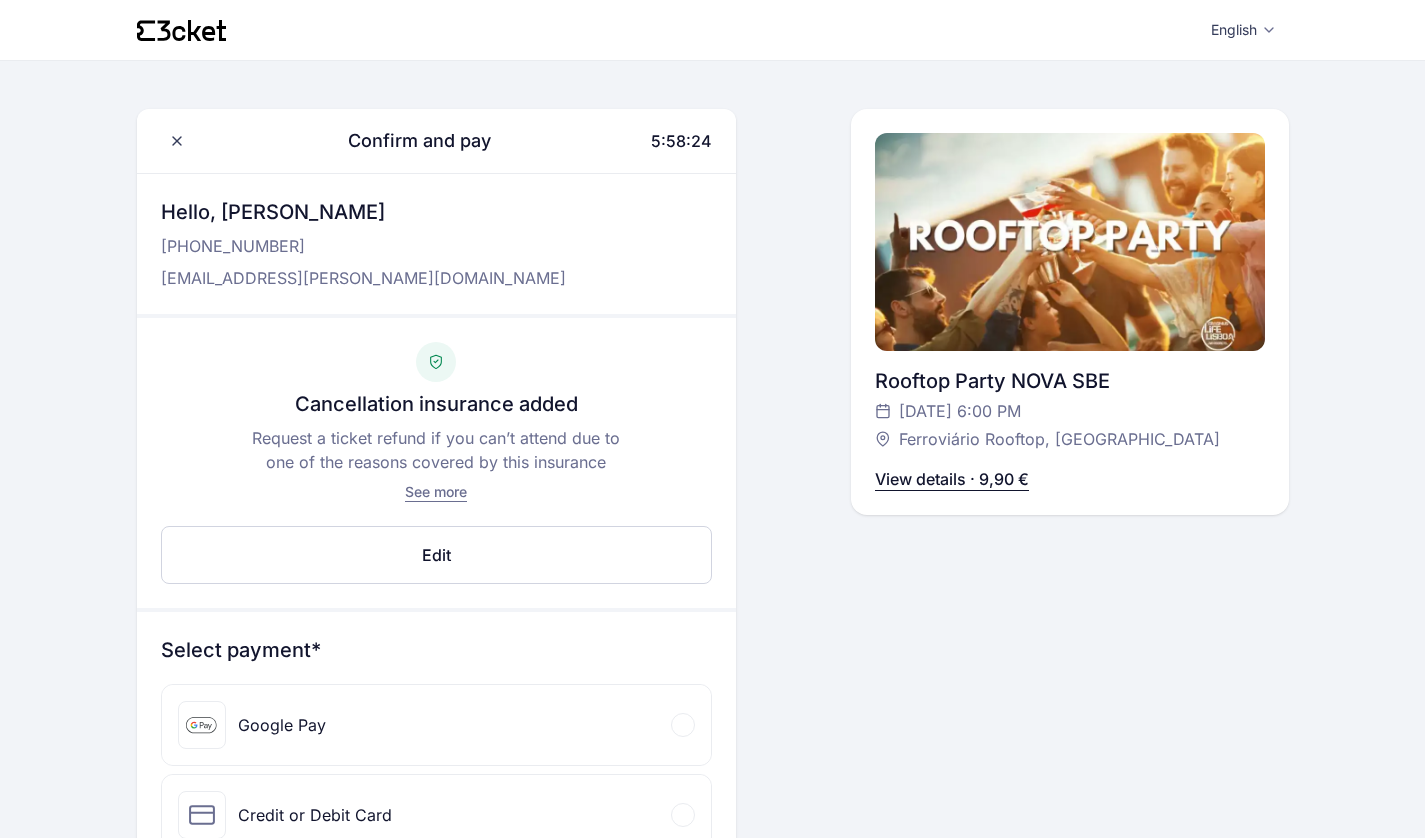 scroll, scrollTop: 346, scrollLeft: 0, axis: vertical 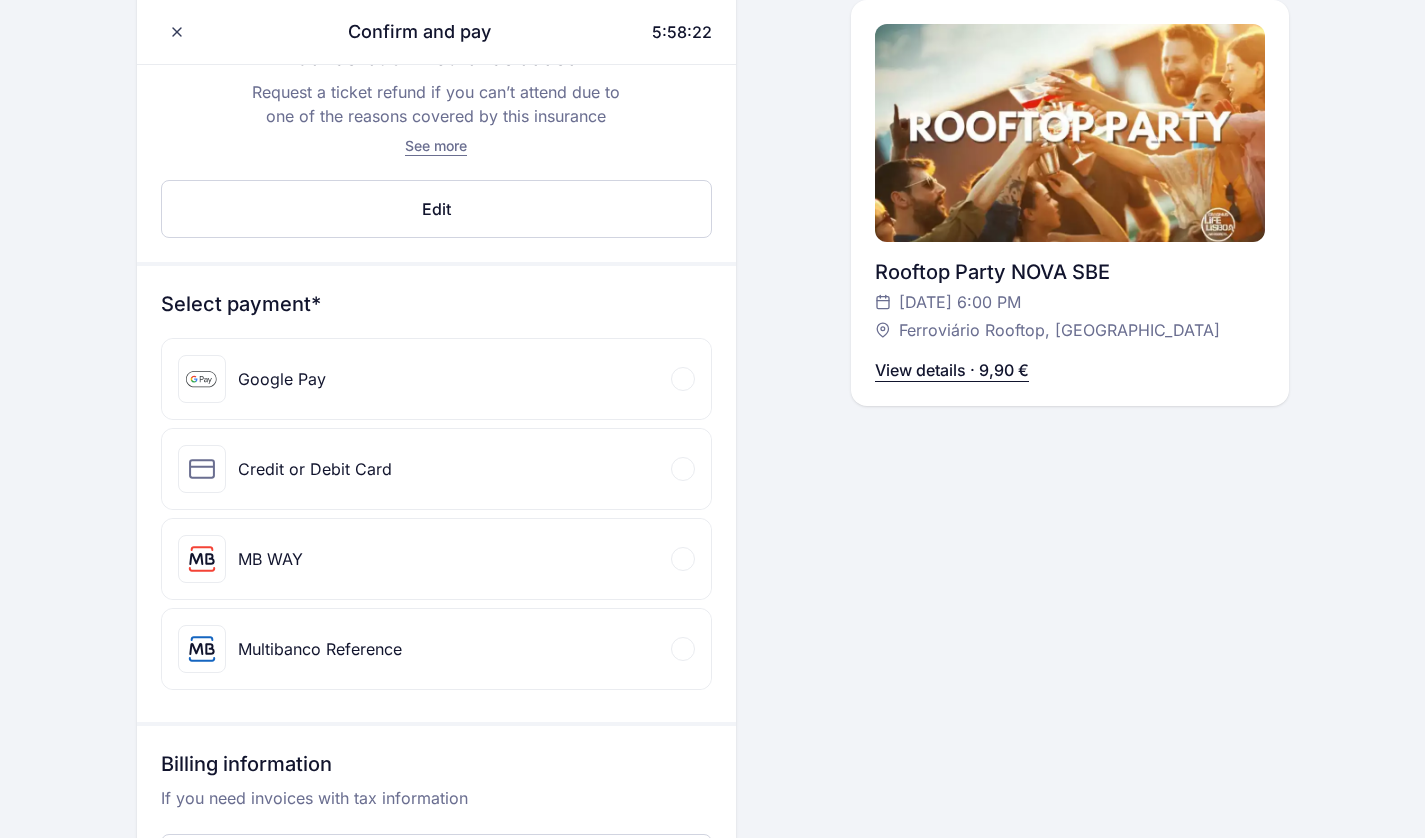 click on "Credit or Debit Card" at bounding box center [315, 469] 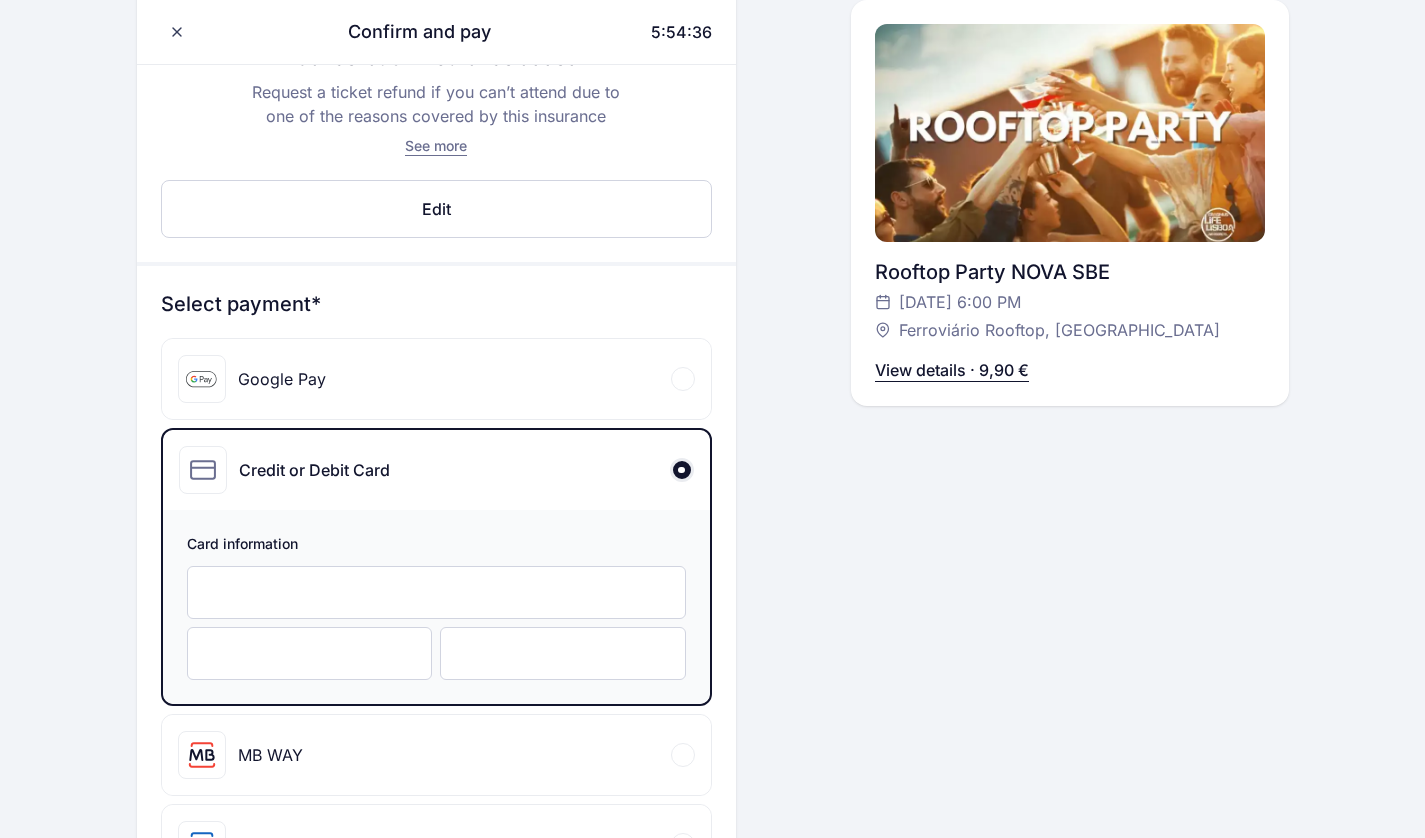 click on "Google Pay" at bounding box center [282, 379] 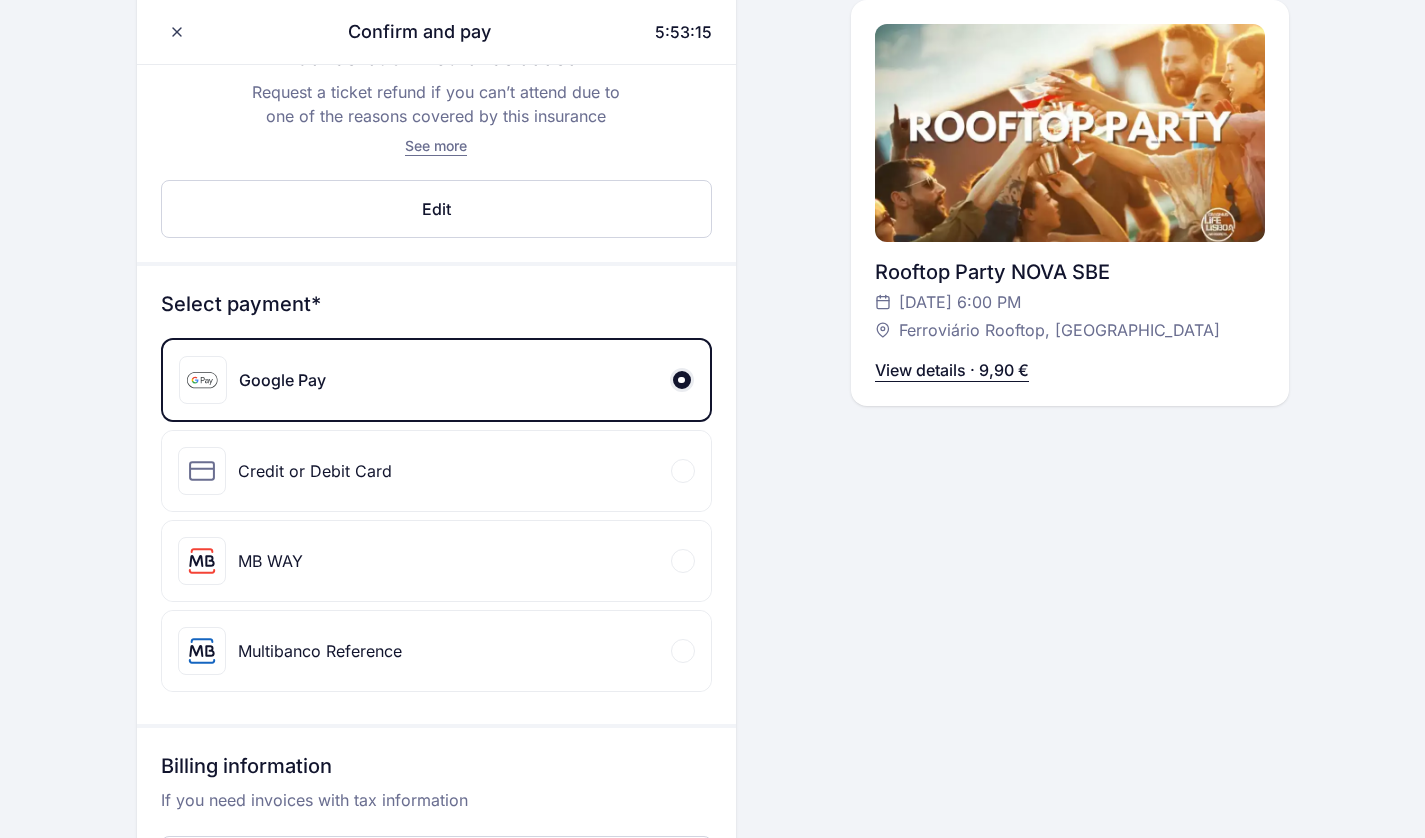 click on "Google Pay" at bounding box center (436, 380) 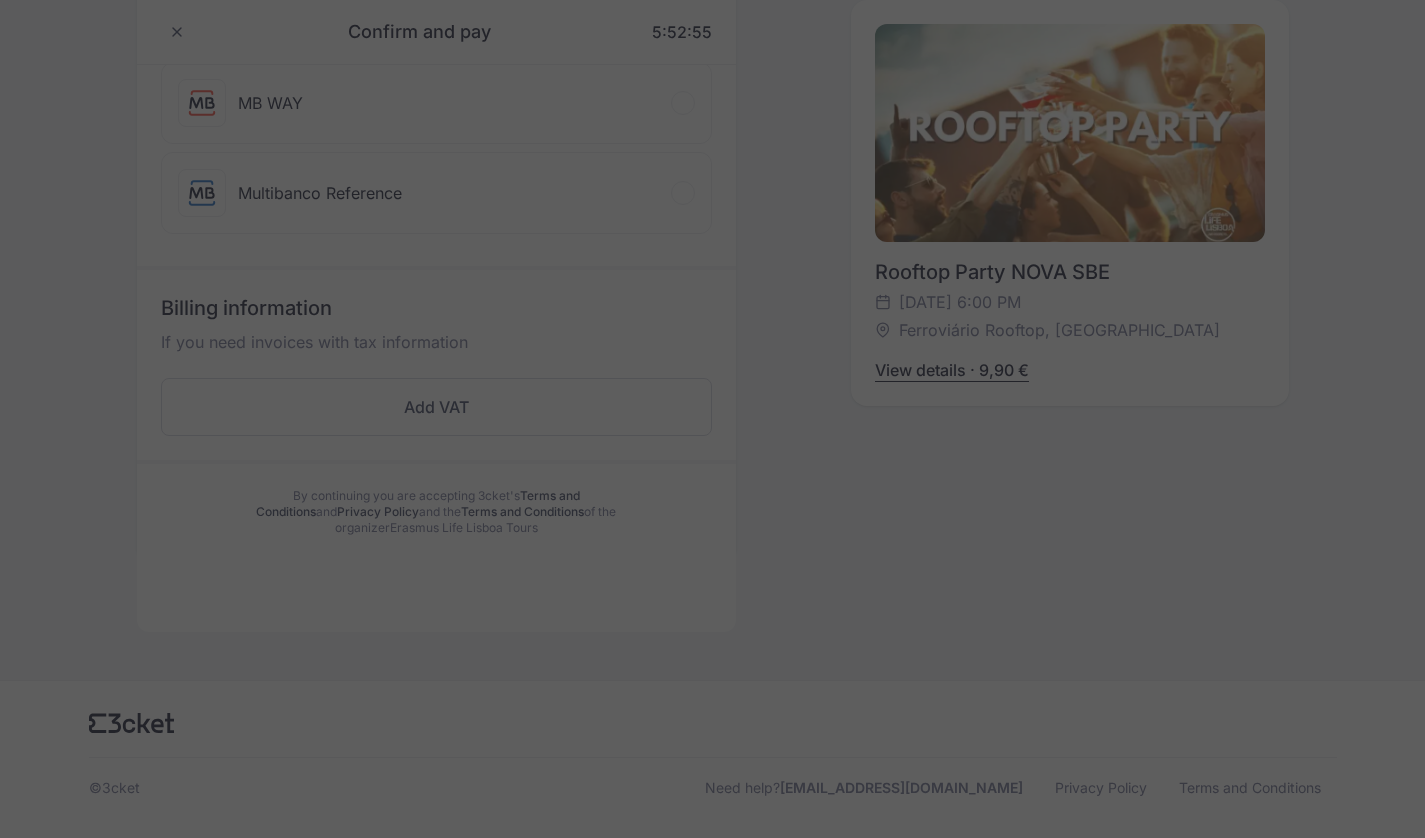 scroll, scrollTop: 722, scrollLeft: 0, axis: vertical 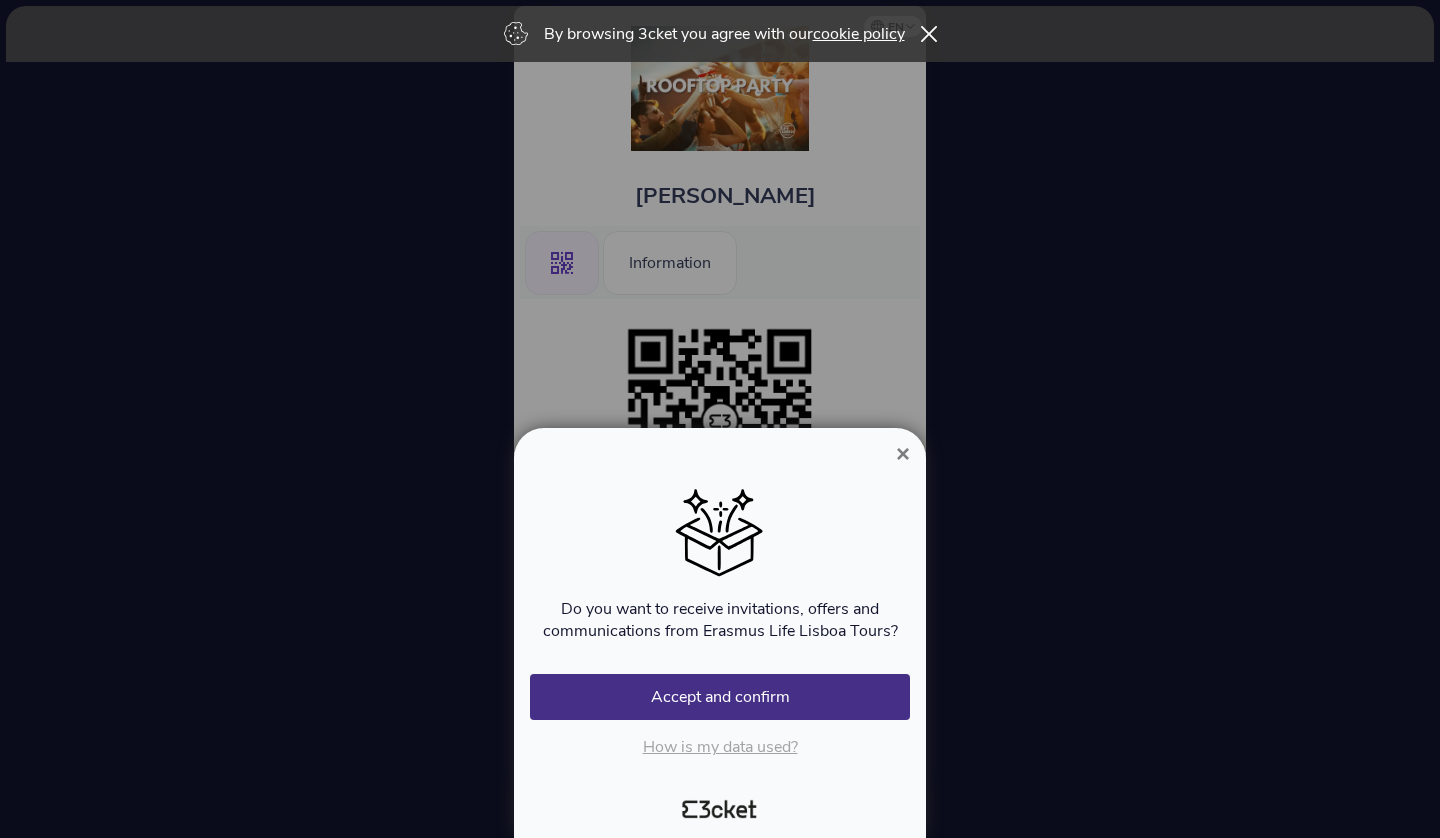 click on "Accept and confirm" at bounding box center [720, 697] 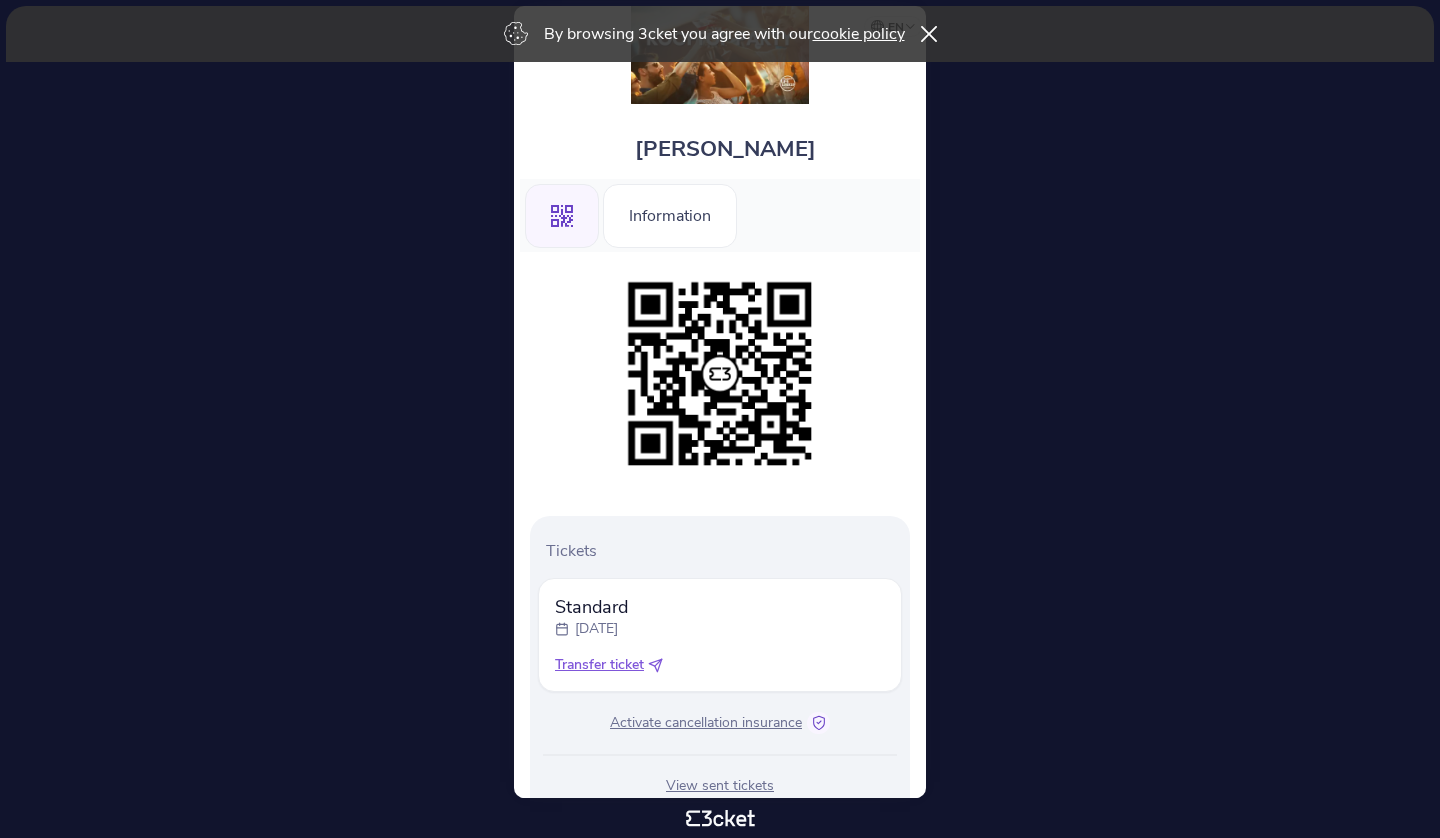scroll, scrollTop: 0, scrollLeft: 0, axis: both 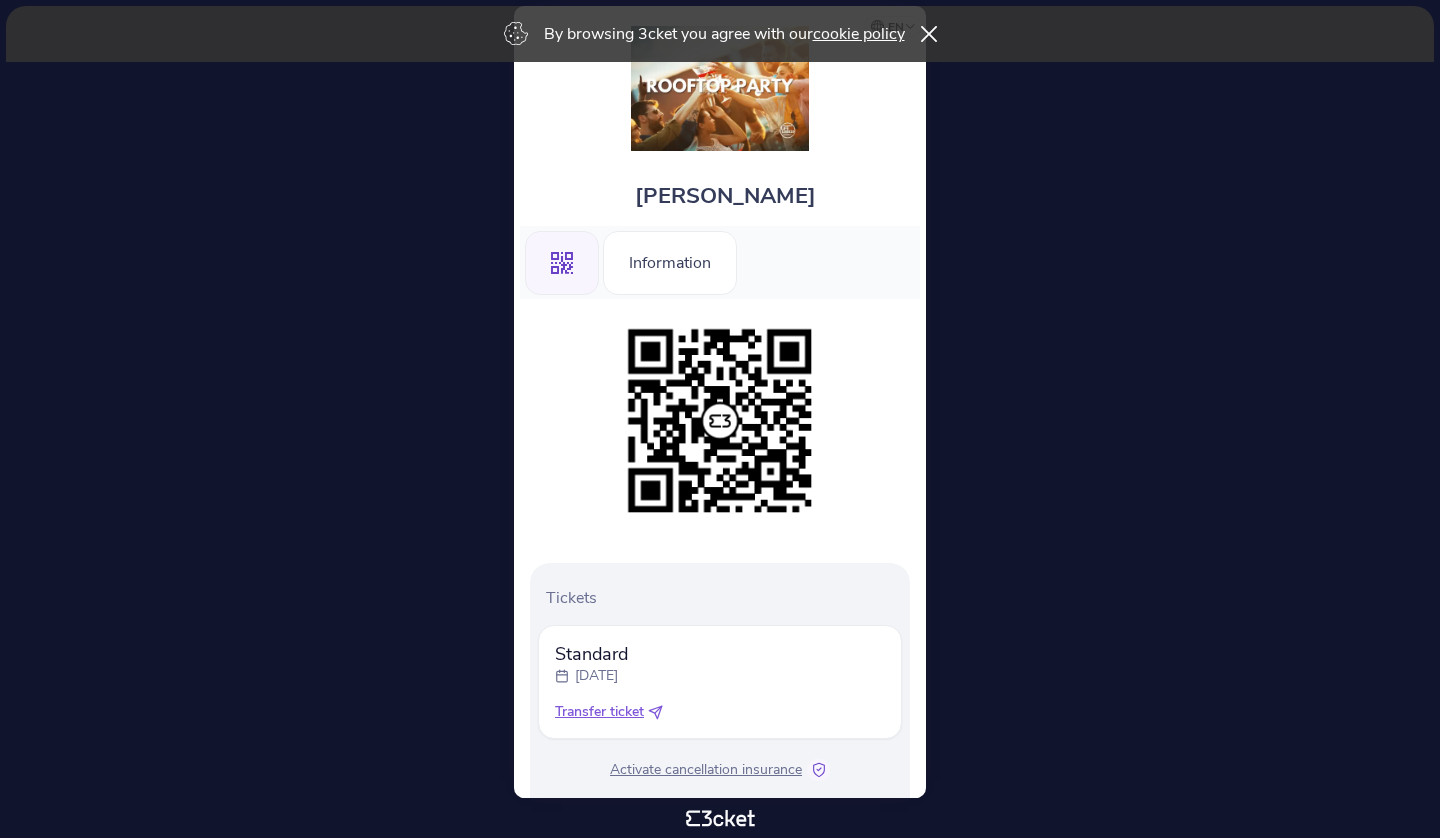 click 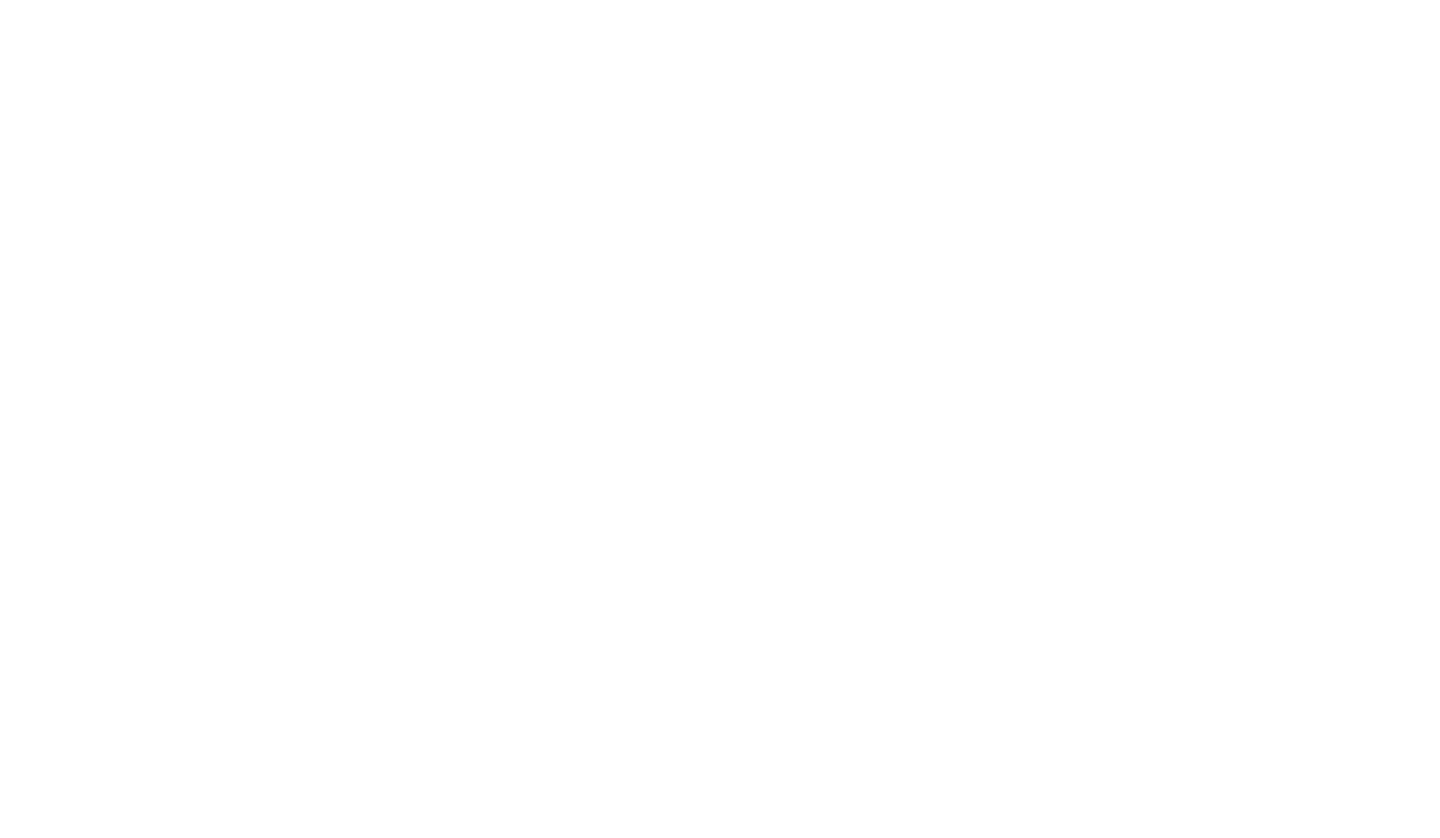 scroll, scrollTop: 0, scrollLeft: 0, axis: both 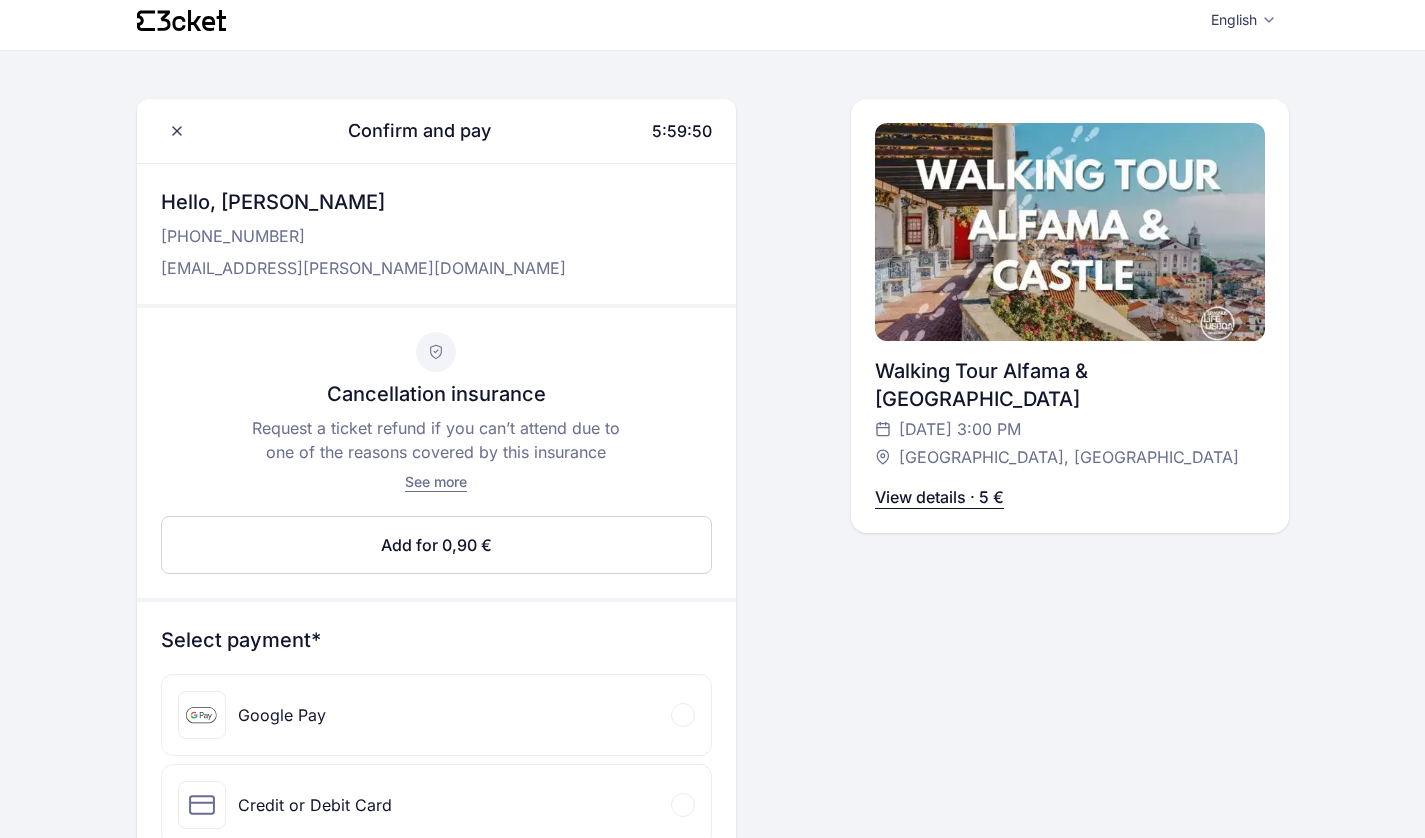click on "Add for 0,90 € Edit" at bounding box center [436, 545] 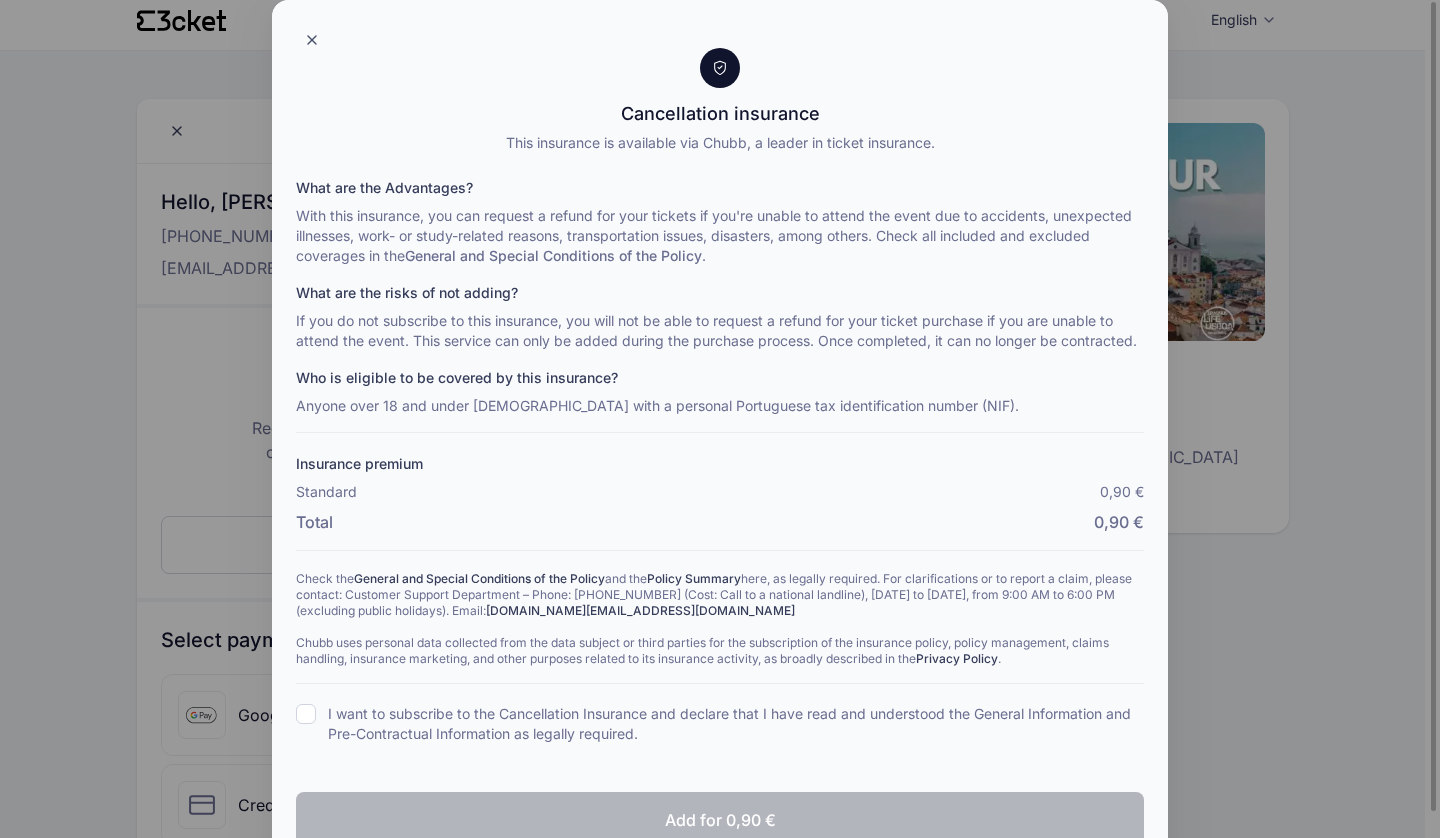 scroll, scrollTop: 34, scrollLeft: 0, axis: vertical 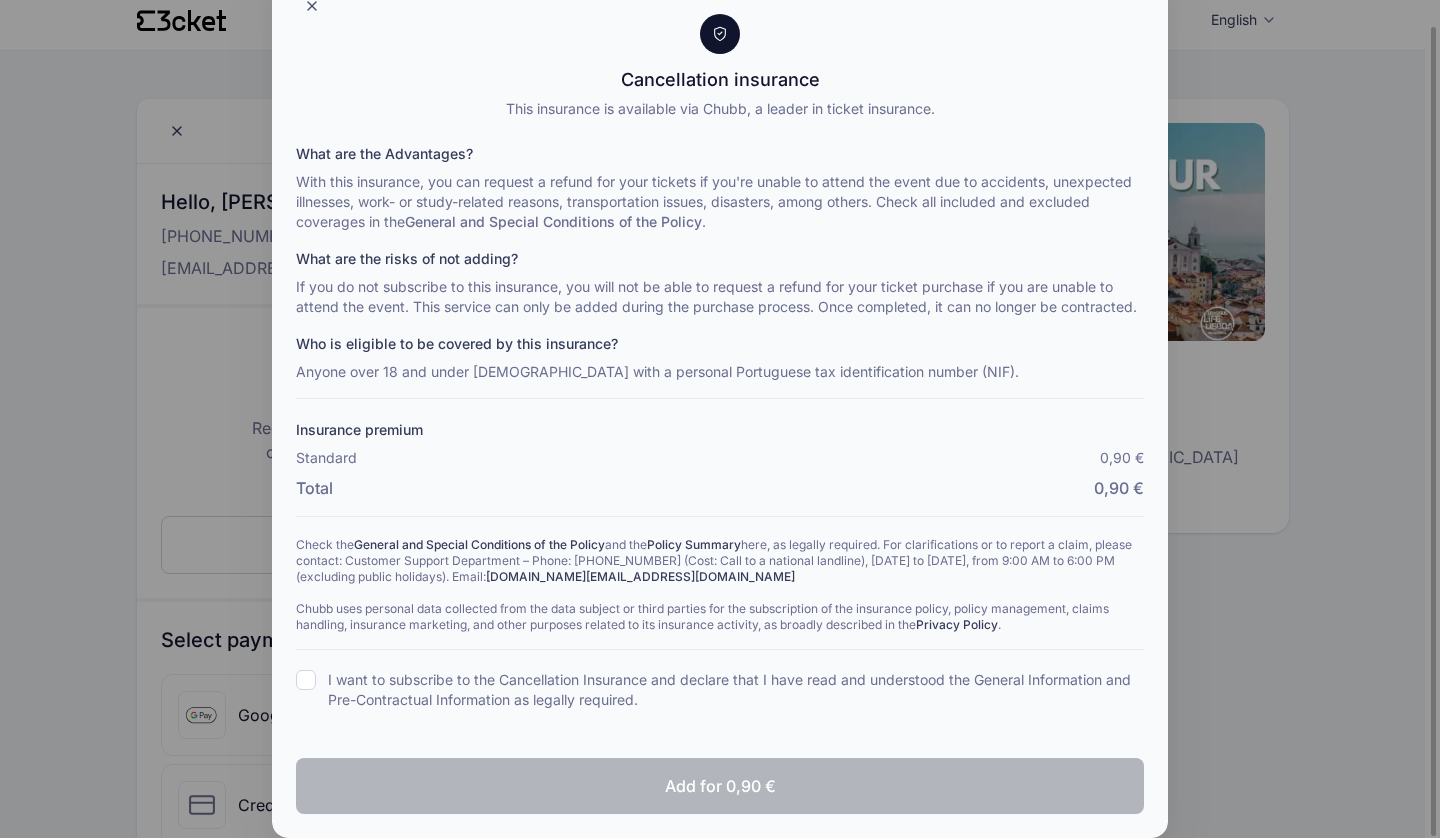 click on "I want to subscribe to the Cancellation Insurance and declare that I have read and understood the General Information and Pre-Contractual Information as legally required." at bounding box center [306, 680] 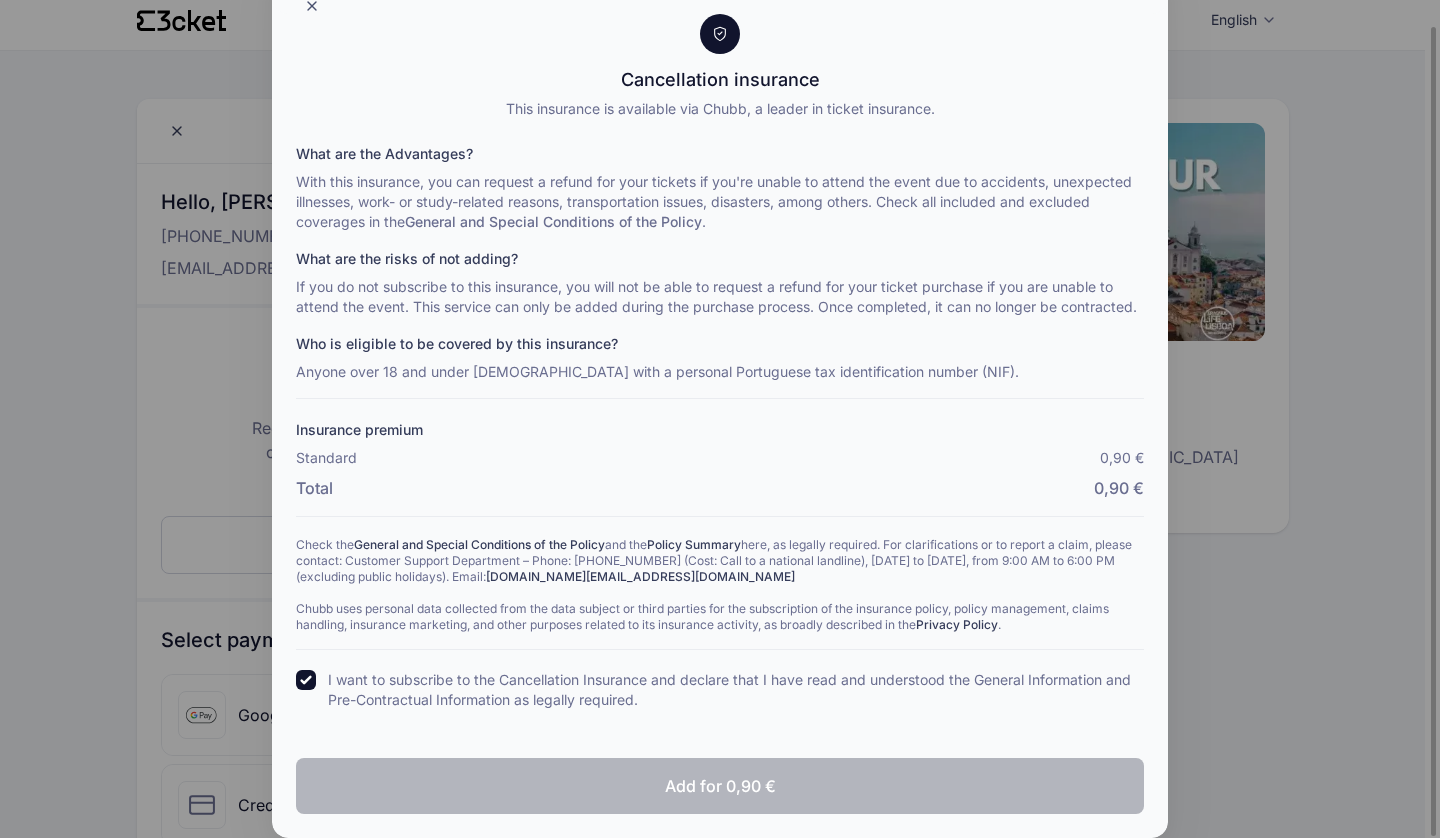 checkbox on "true" 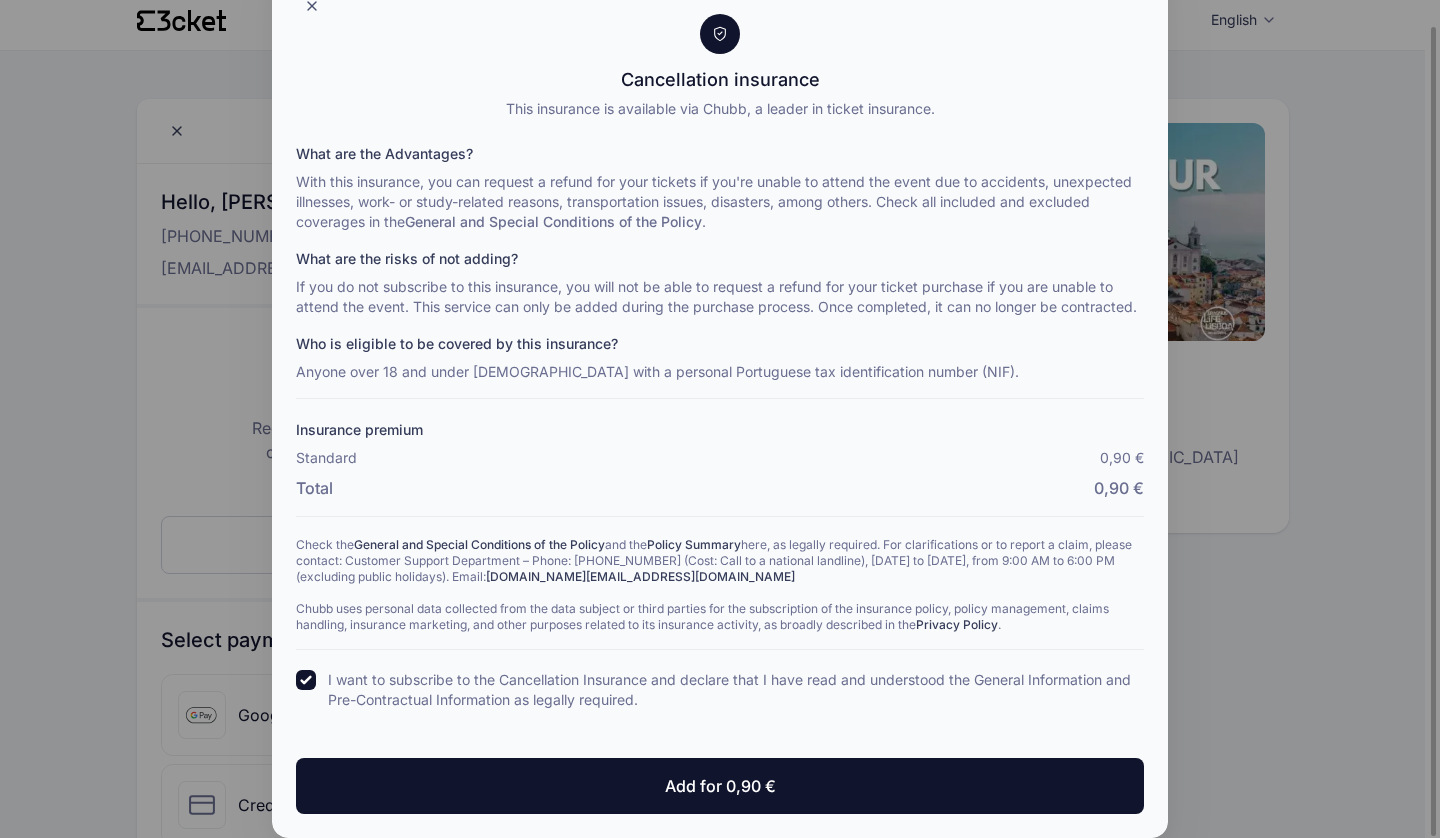 click on "Add for 0,90 €" at bounding box center [720, 786] 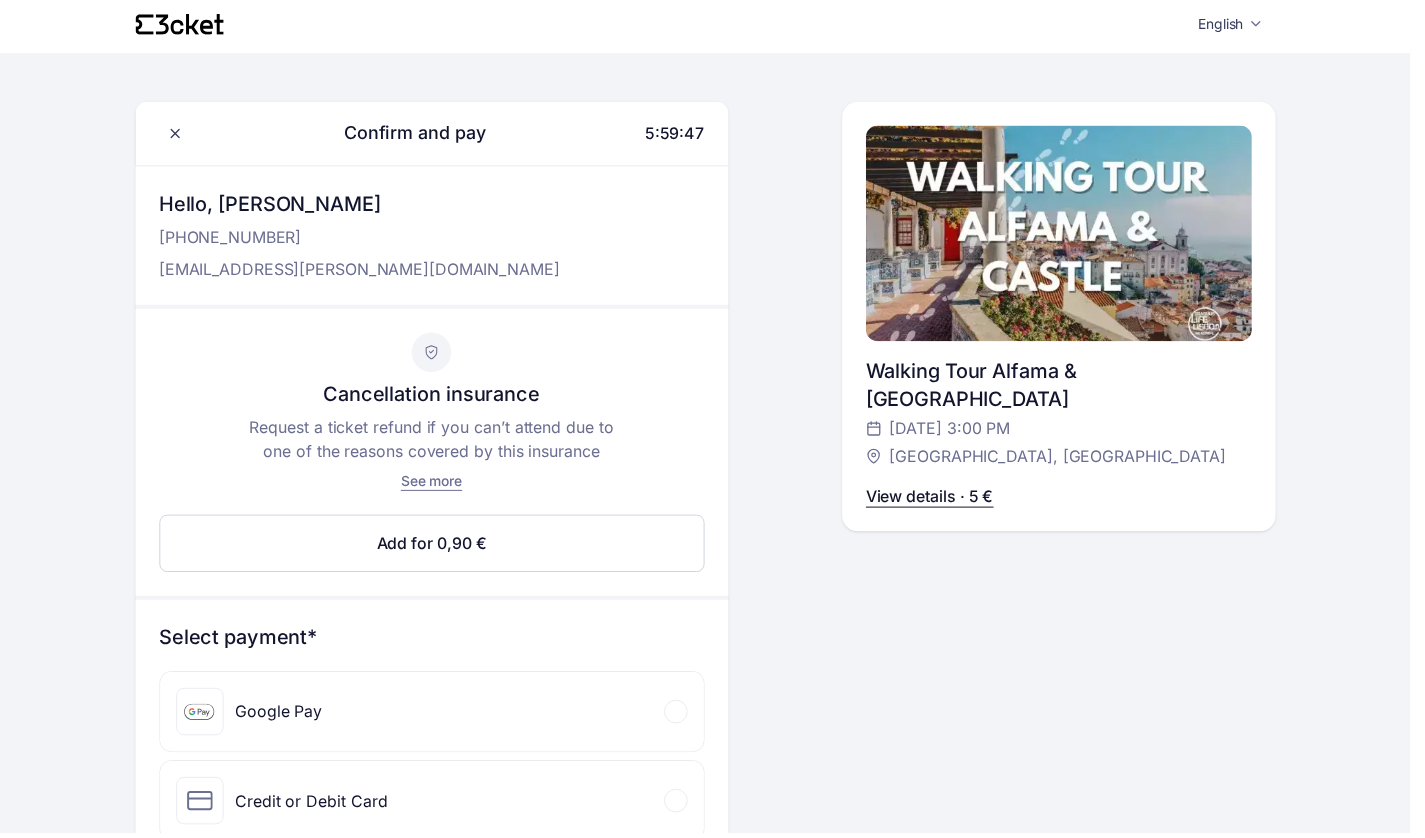 scroll, scrollTop: 0, scrollLeft: 0, axis: both 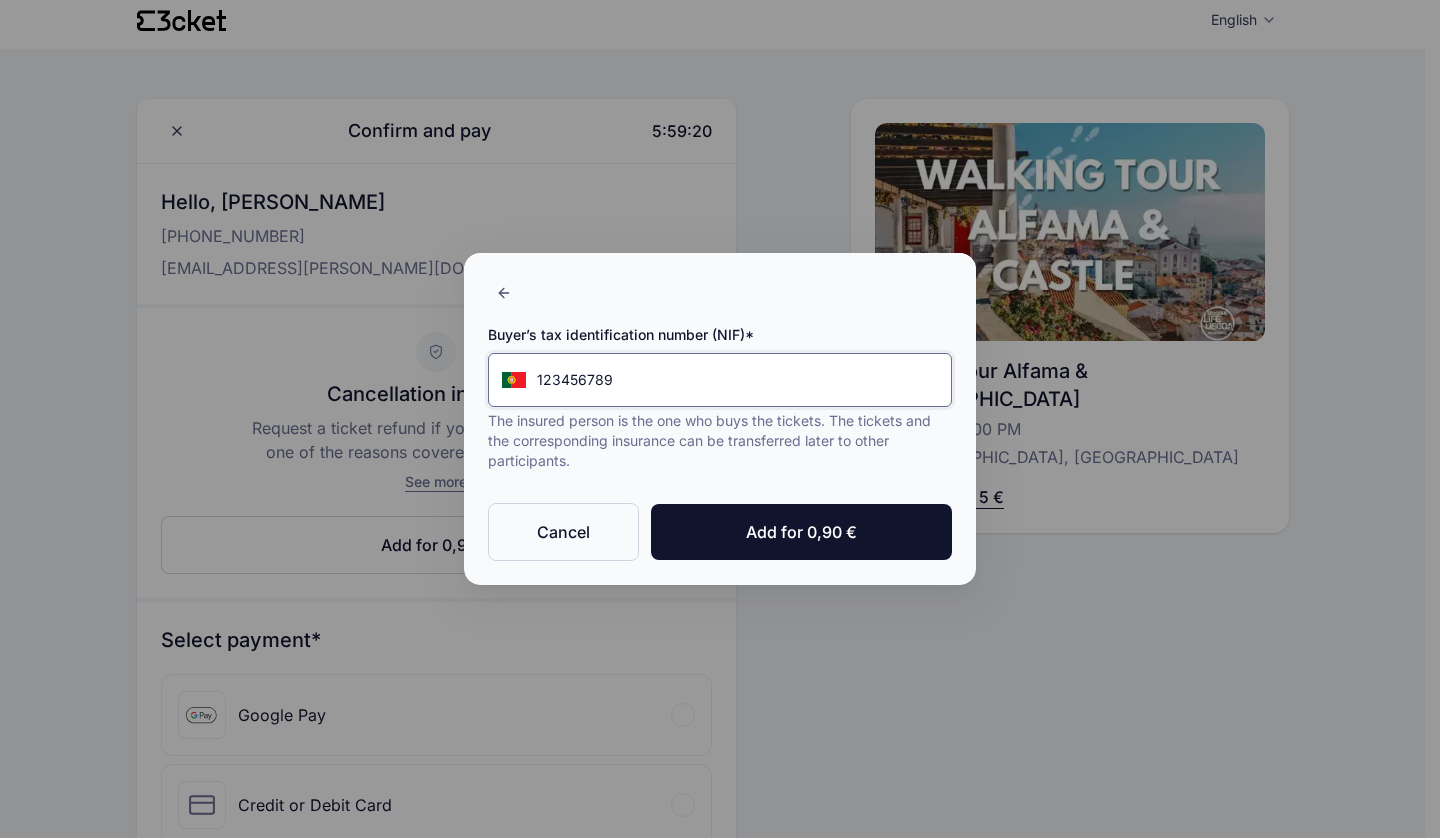 type on "123456789" 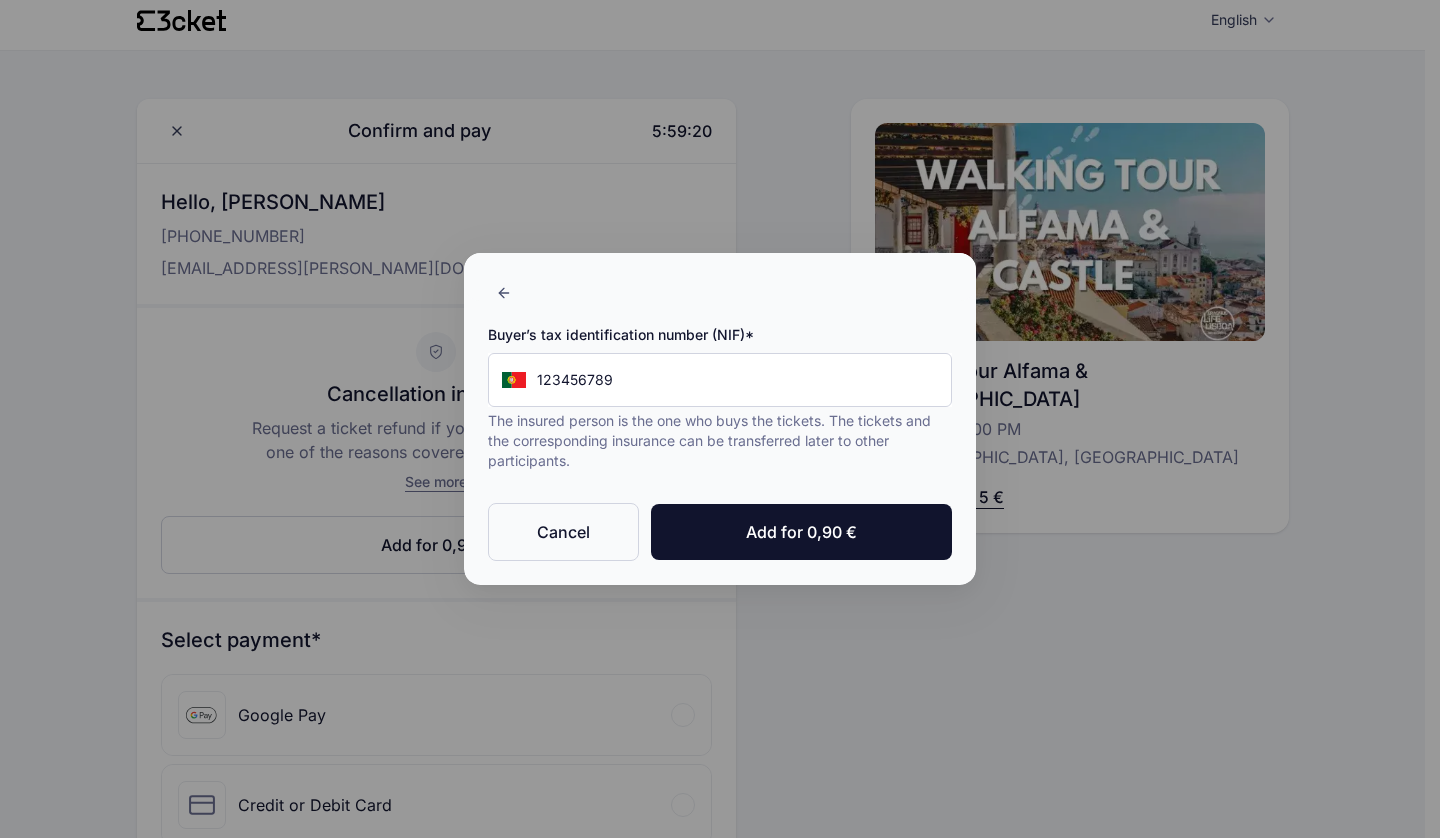 click on "Add for 0,90 €" at bounding box center (801, 532) 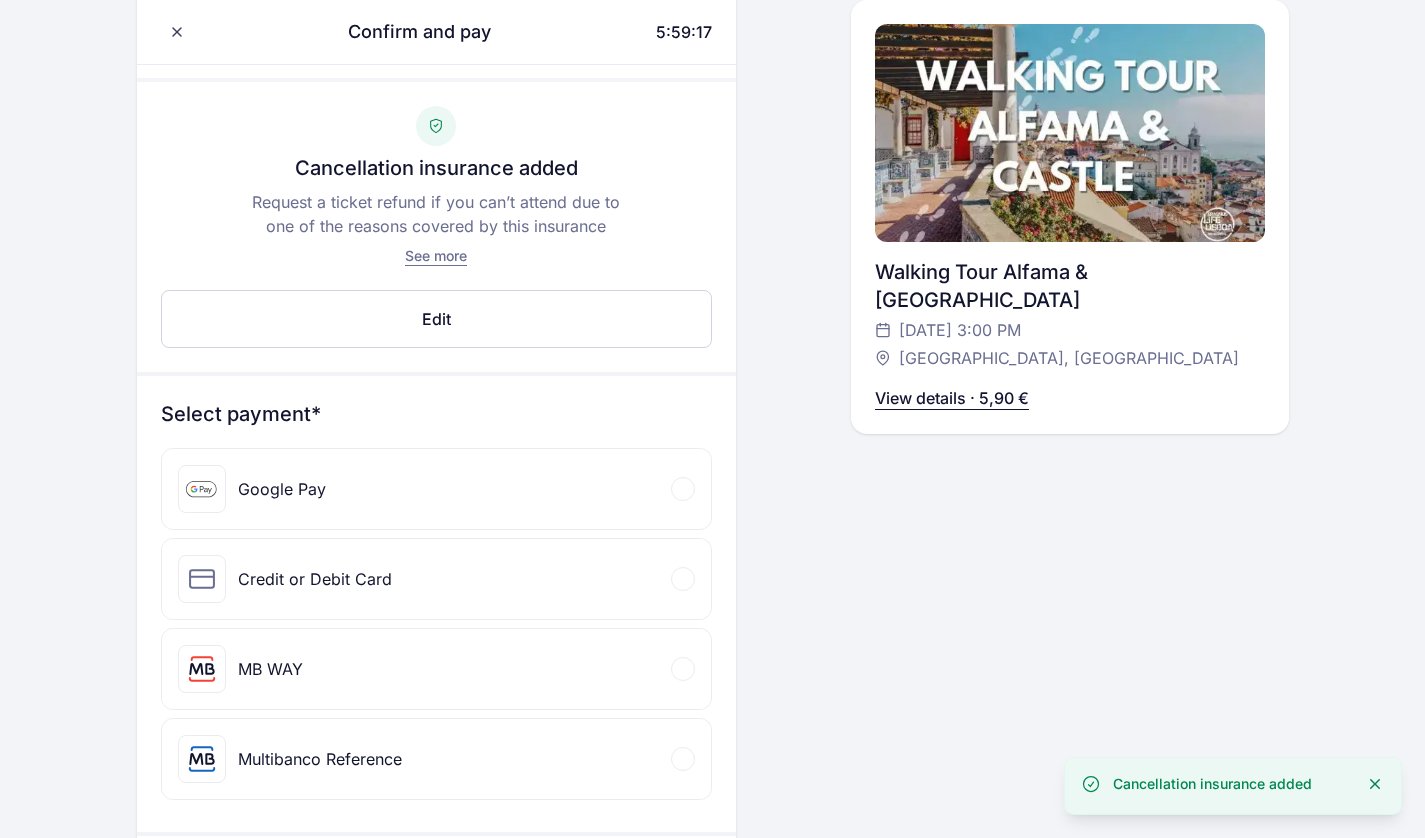 scroll, scrollTop: 314, scrollLeft: 0, axis: vertical 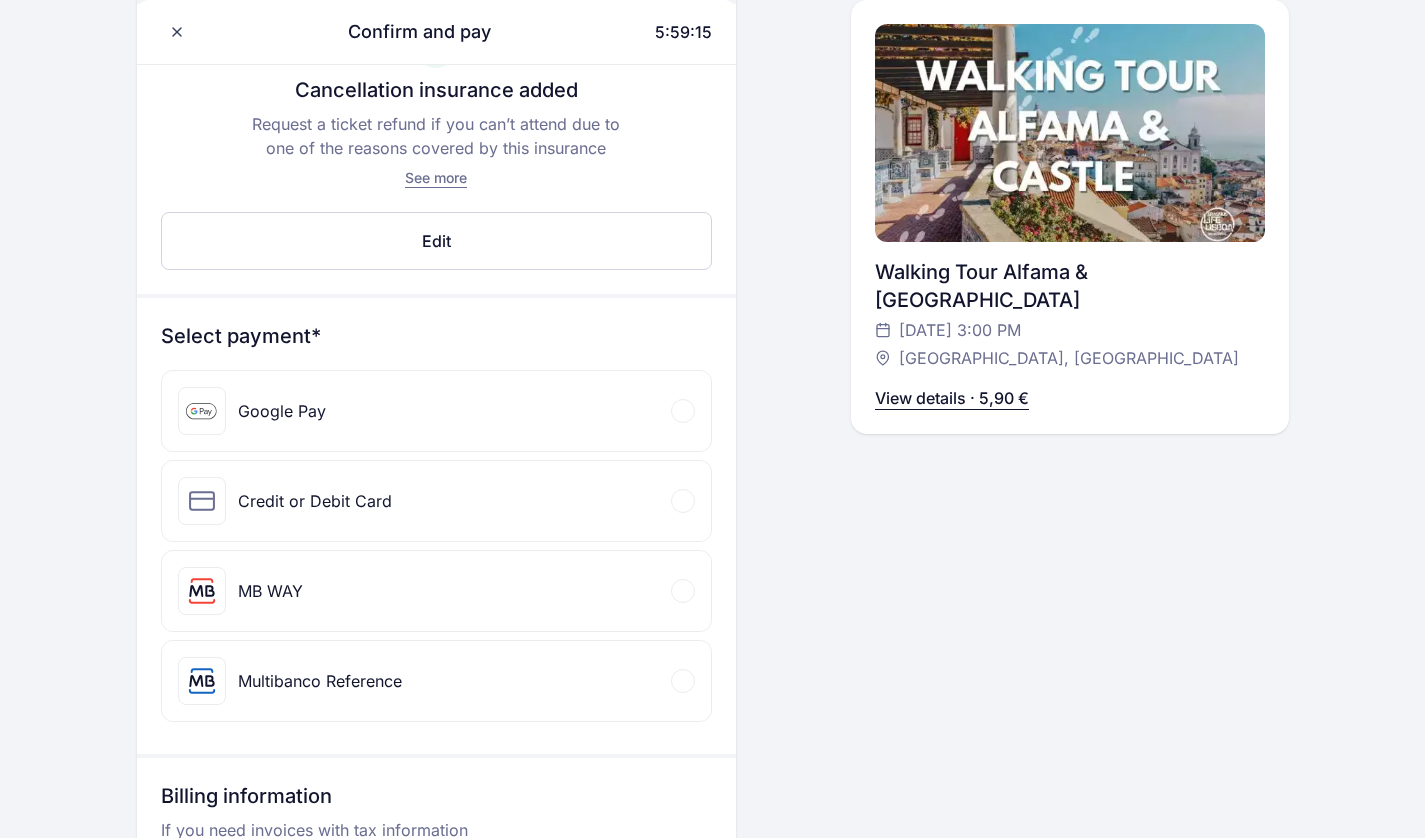 click on "Google Pay" at bounding box center [436, 411] 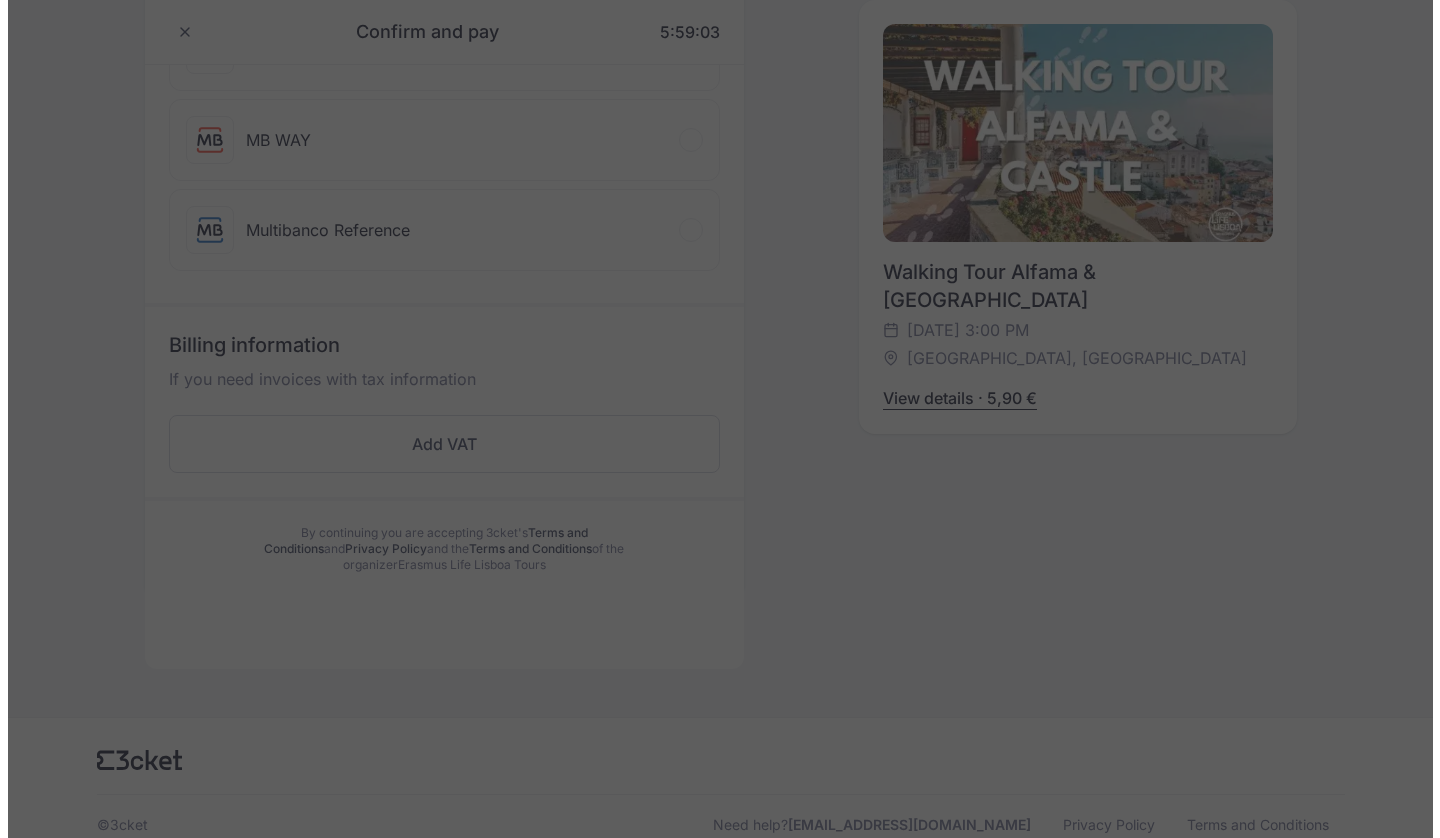scroll, scrollTop: 603, scrollLeft: 0, axis: vertical 